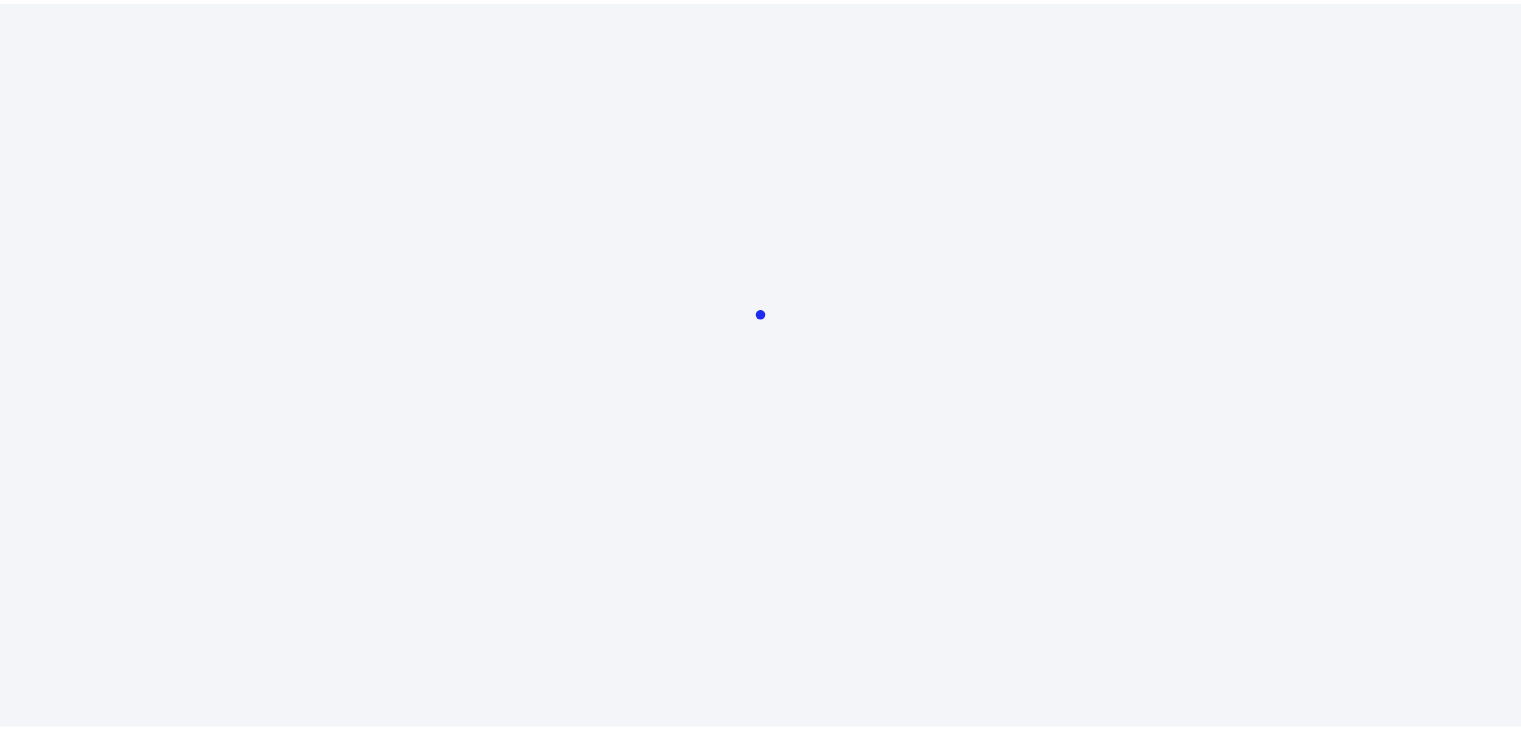 scroll, scrollTop: 0, scrollLeft: 0, axis: both 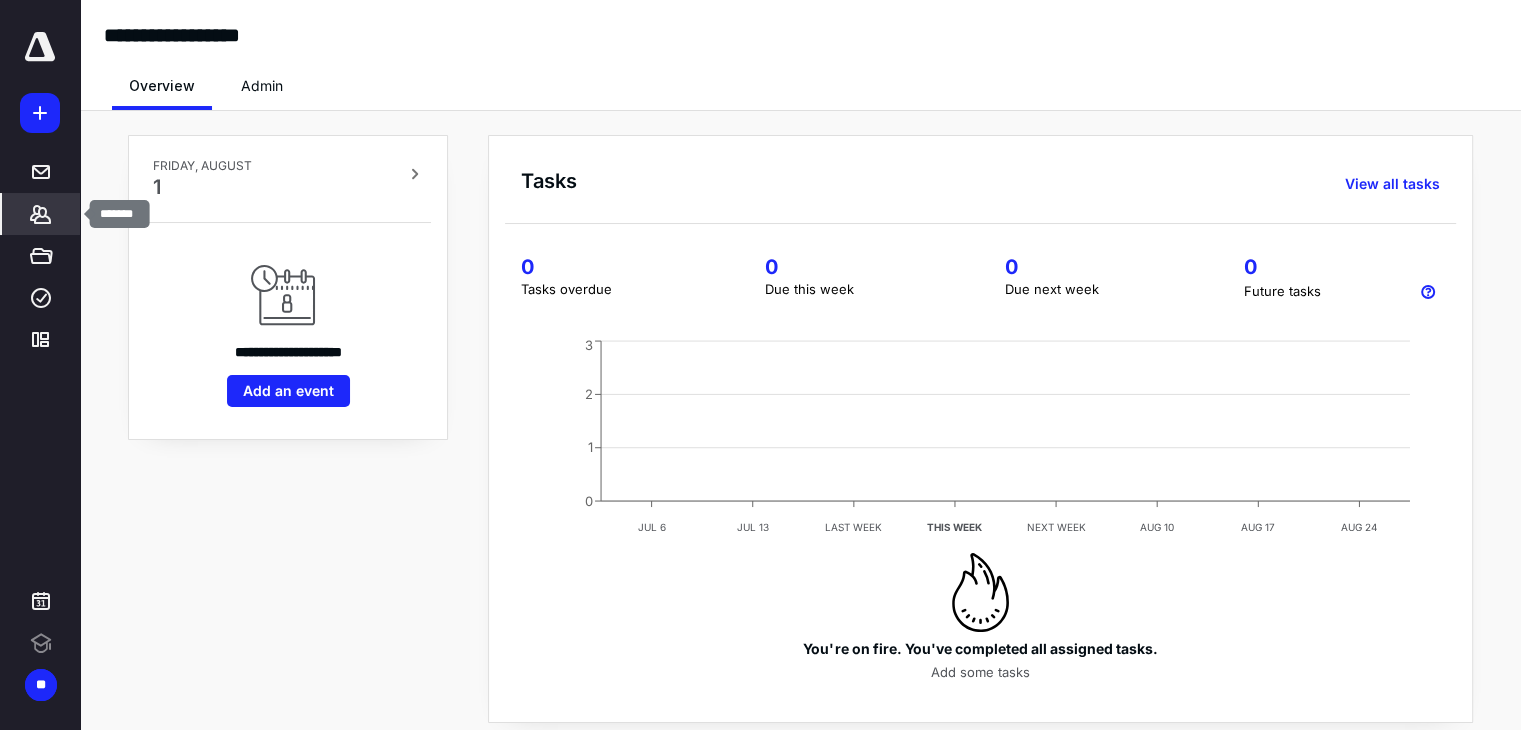 click 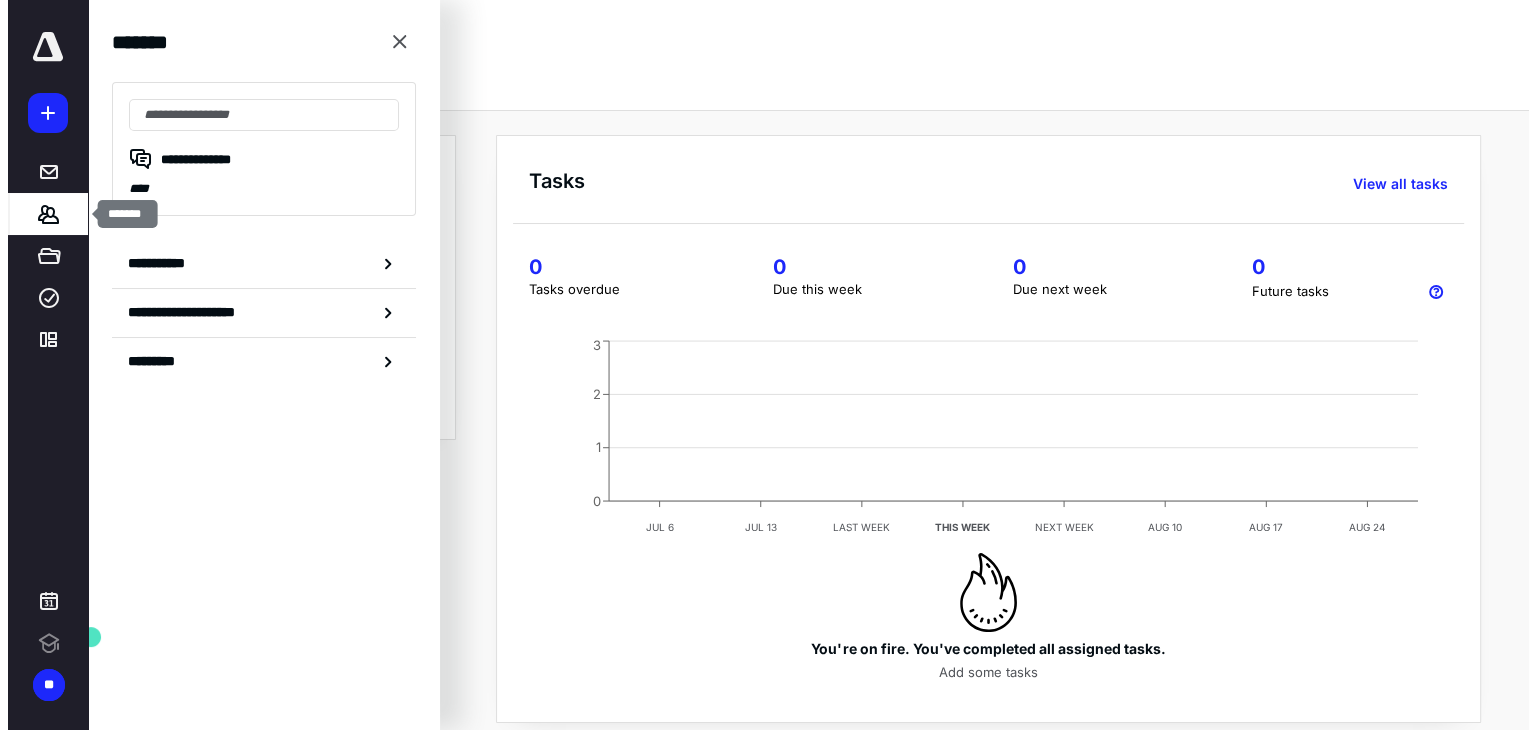 scroll, scrollTop: 0, scrollLeft: 0, axis: both 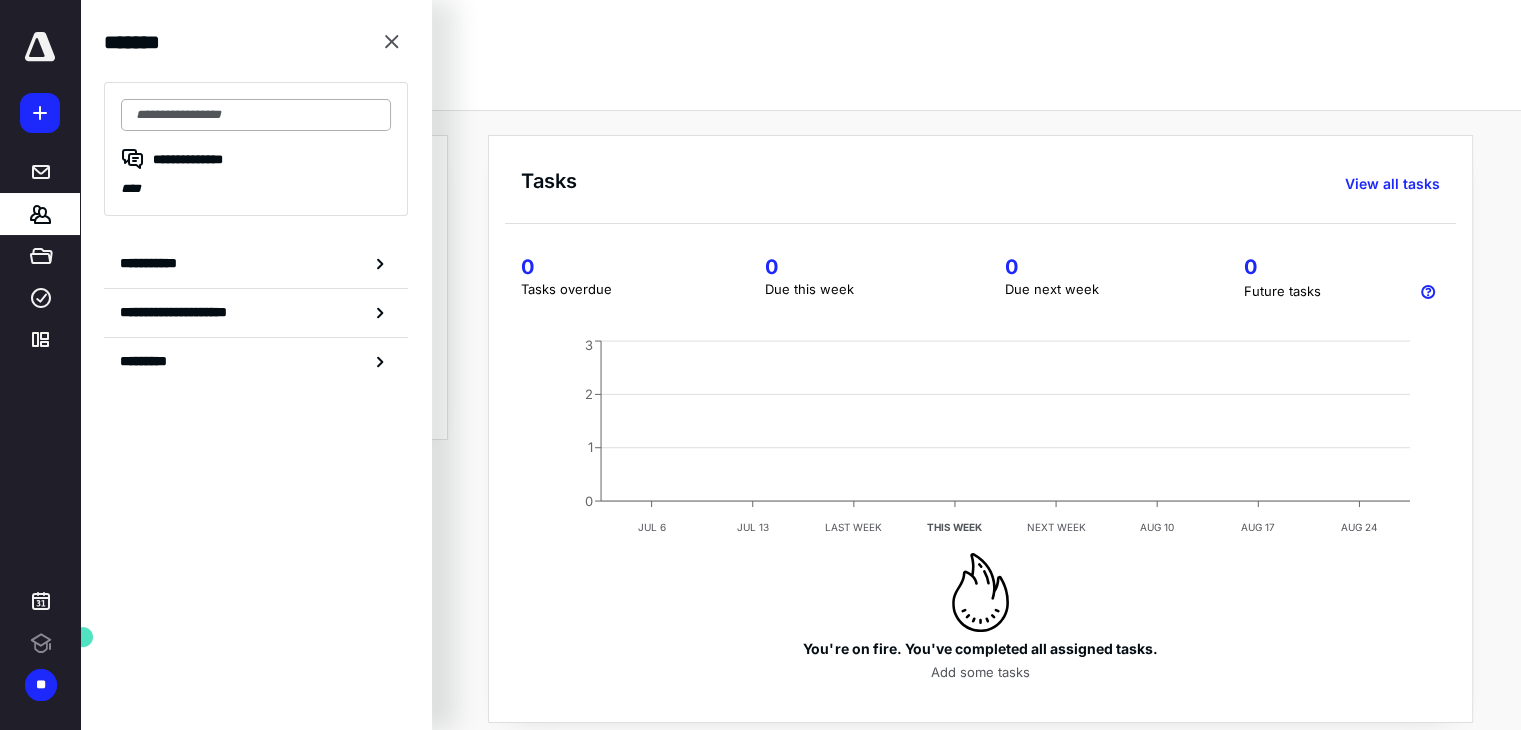 click at bounding box center (256, 115) 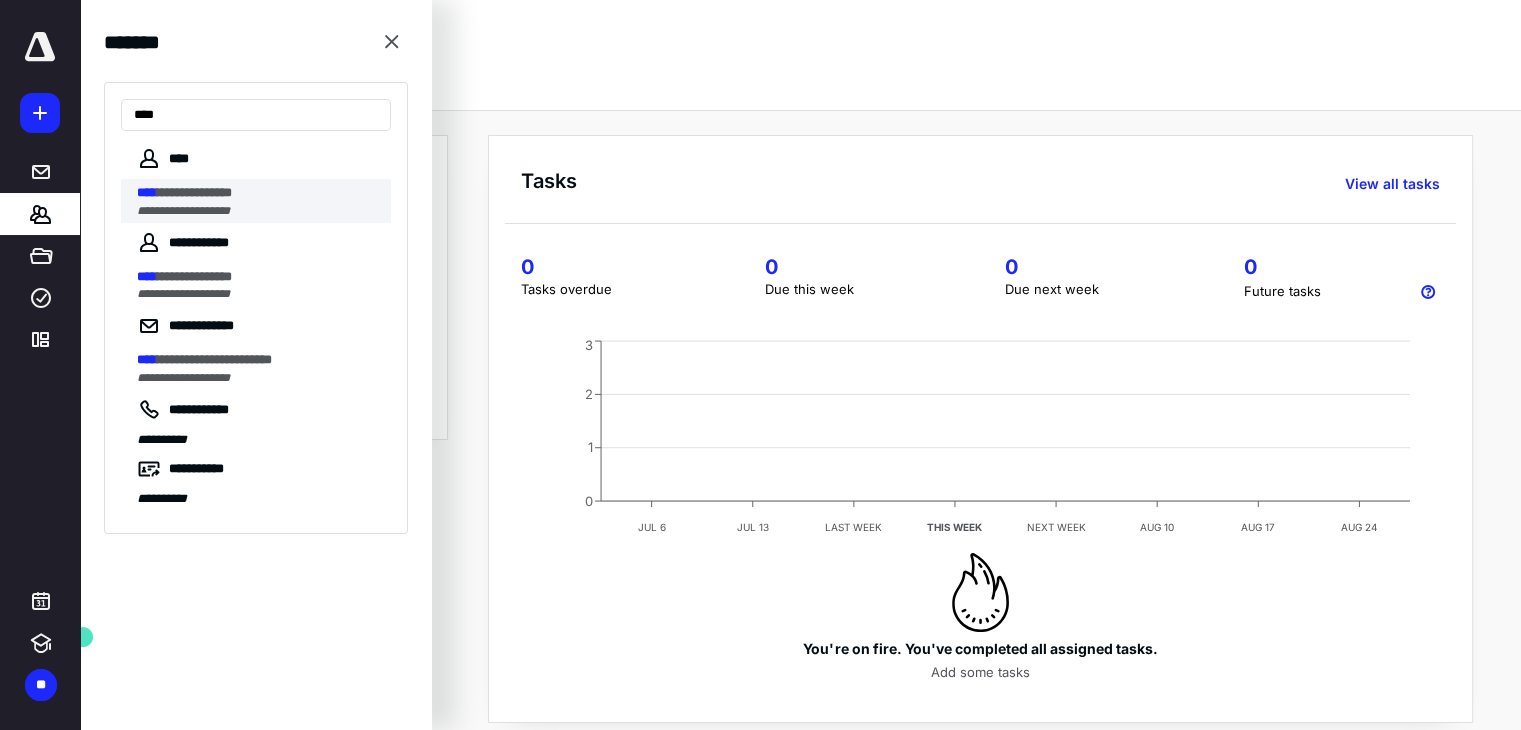 type on "****" 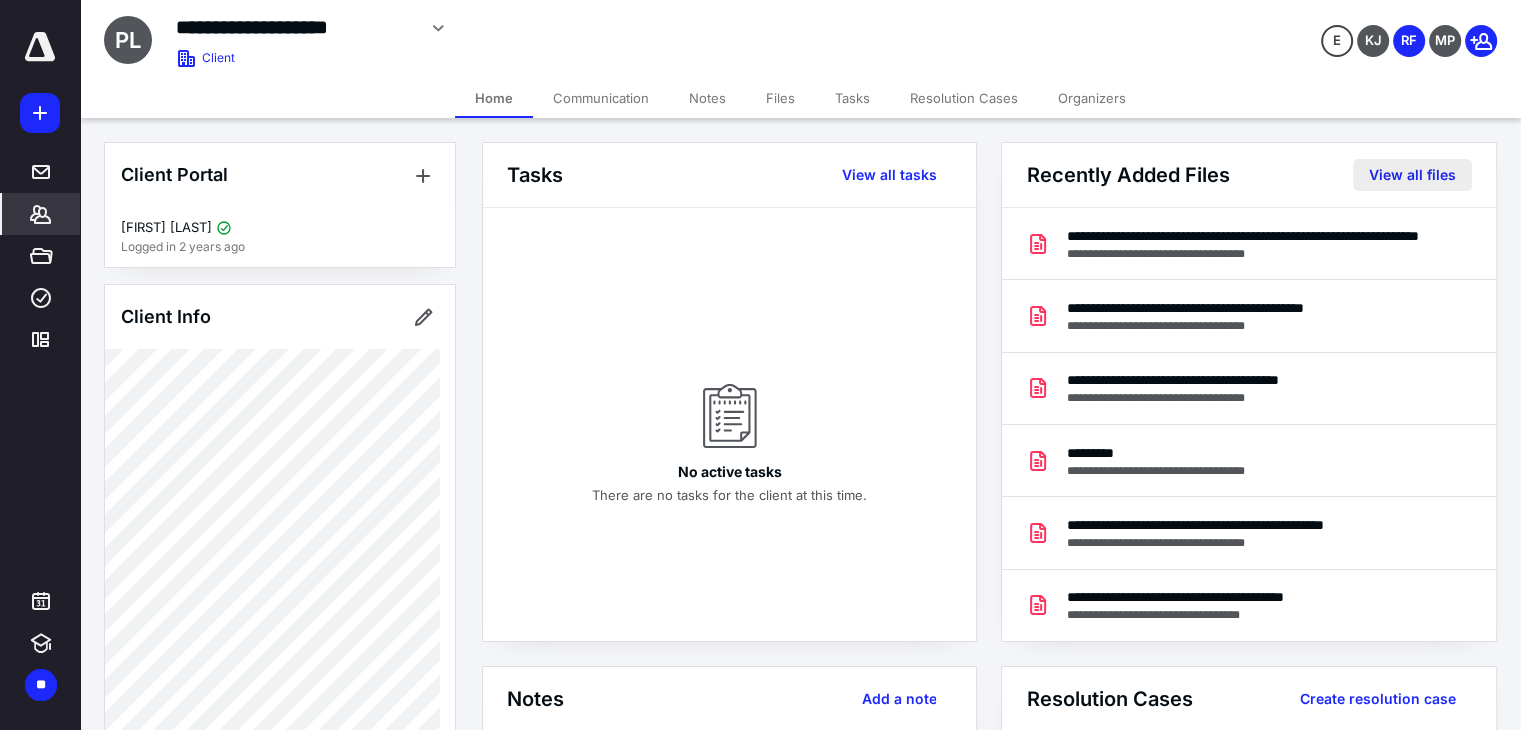 click on "View all files" at bounding box center (1412, 175) 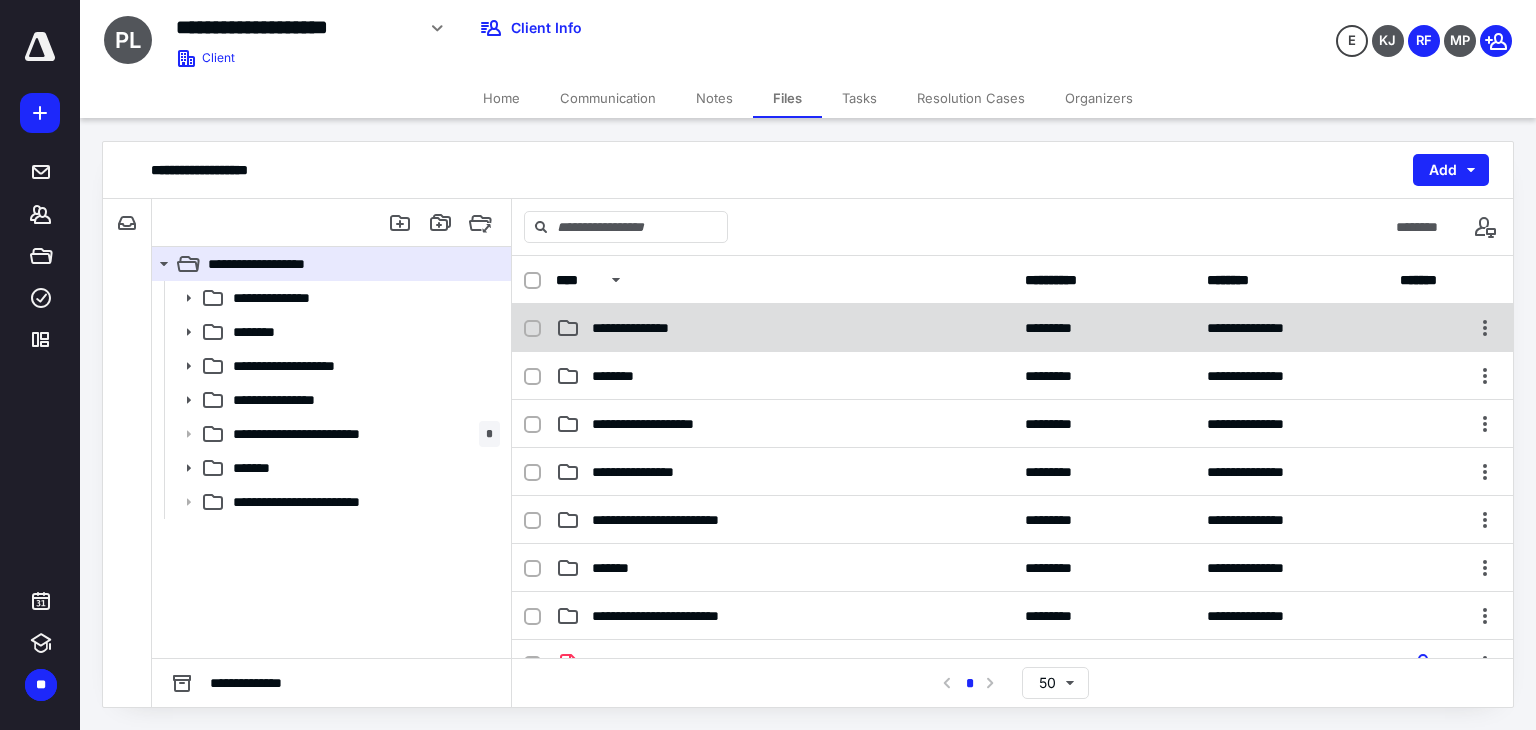 click 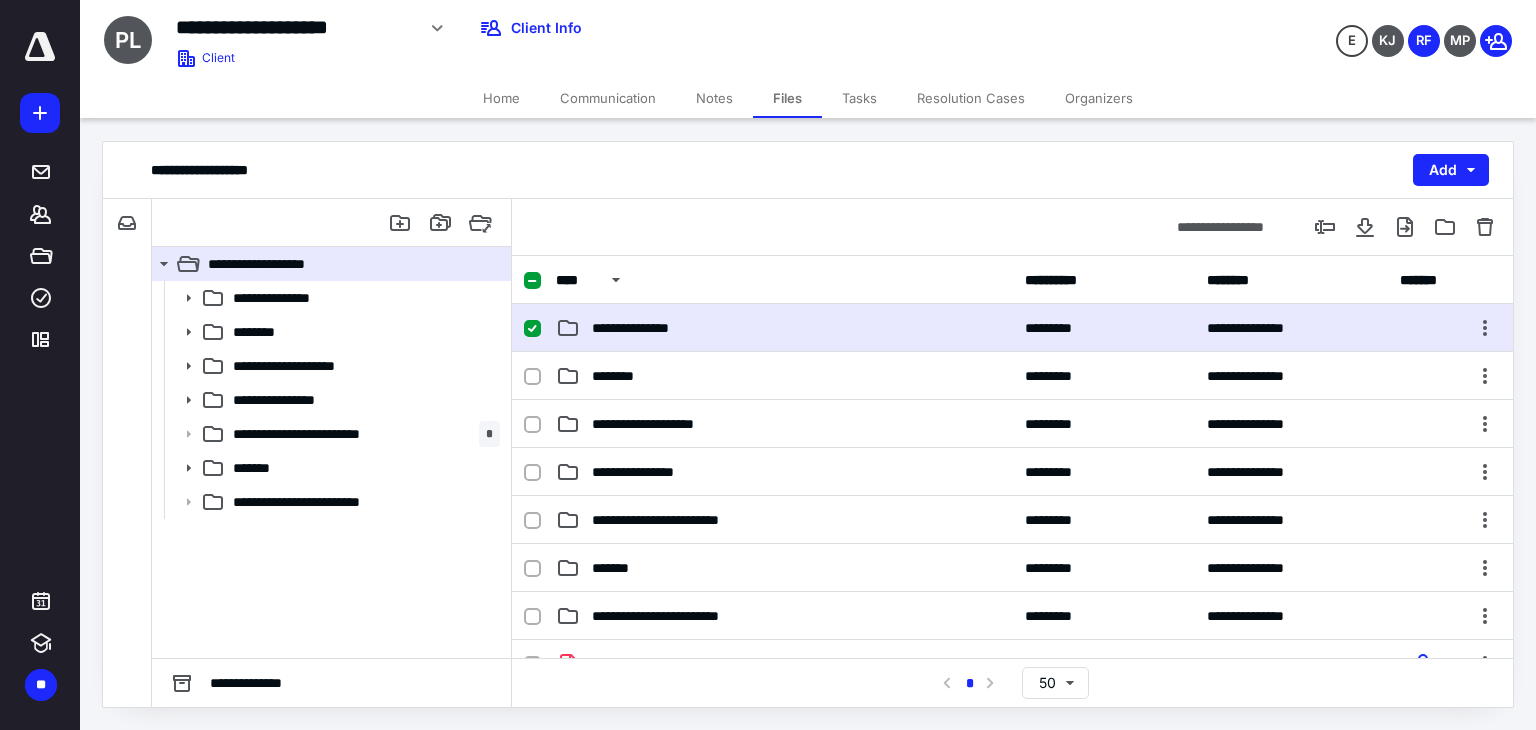 click 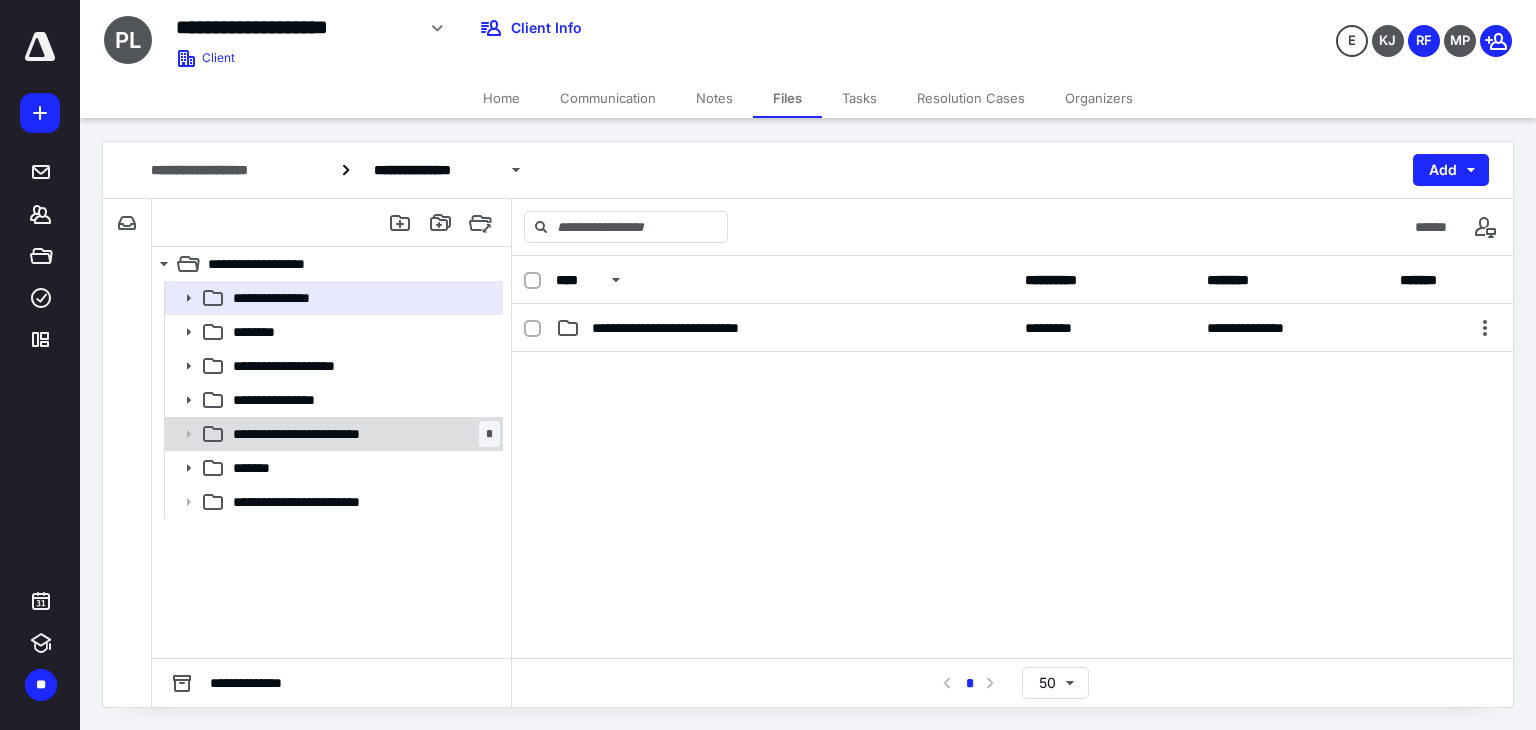 click on "**********" at bounding box center [316, 434] 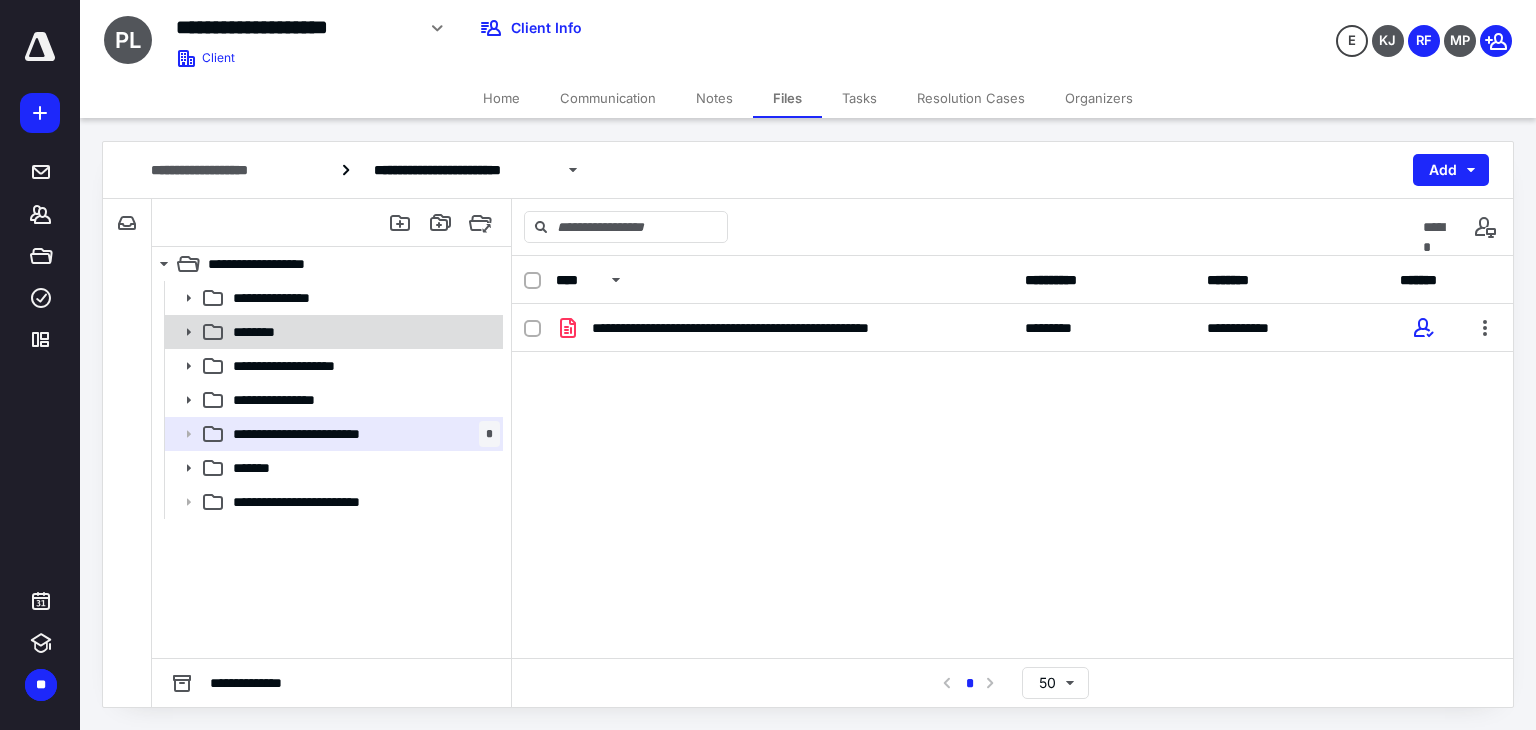 click on "********" at bounding box center [265, 332] 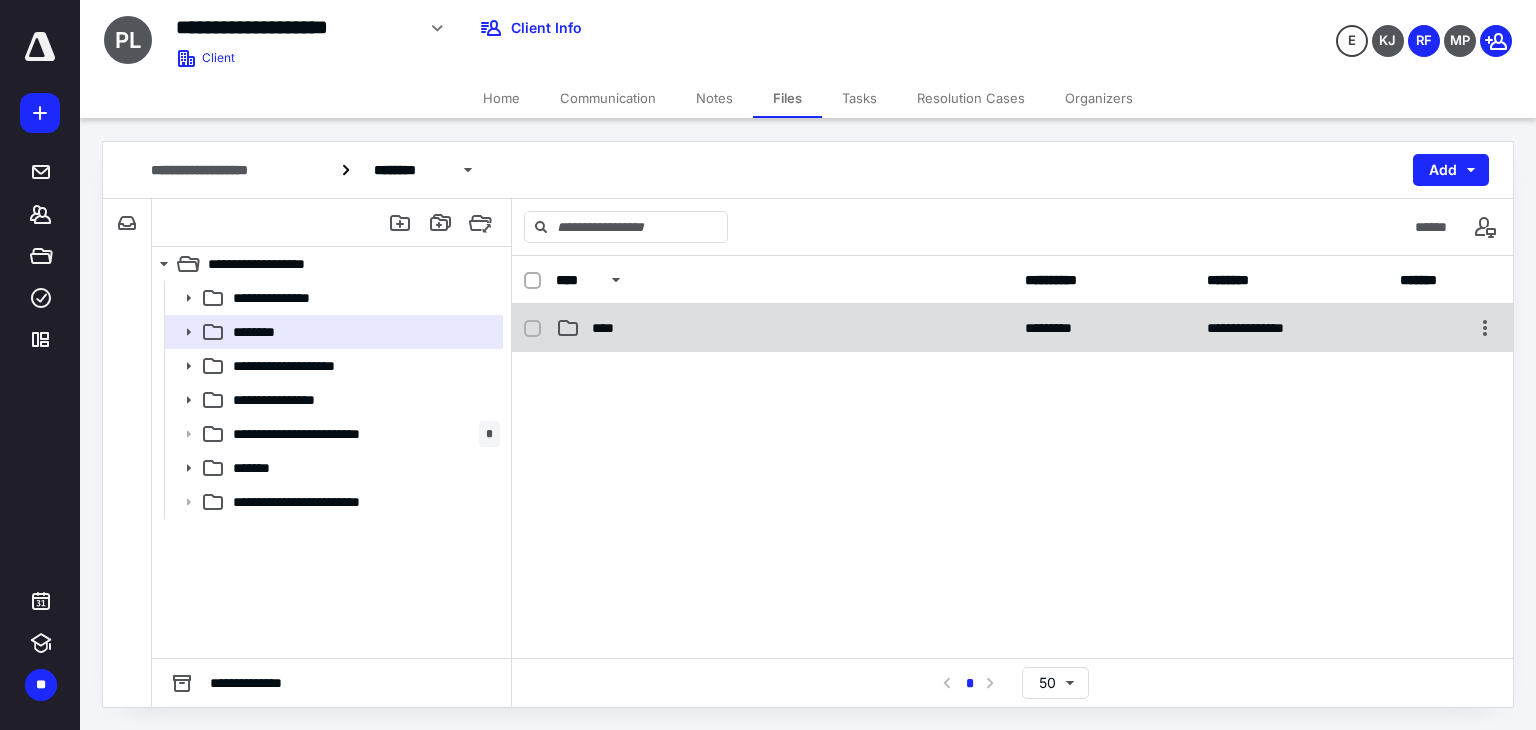 click on "****" at bounding box center (608, 328) 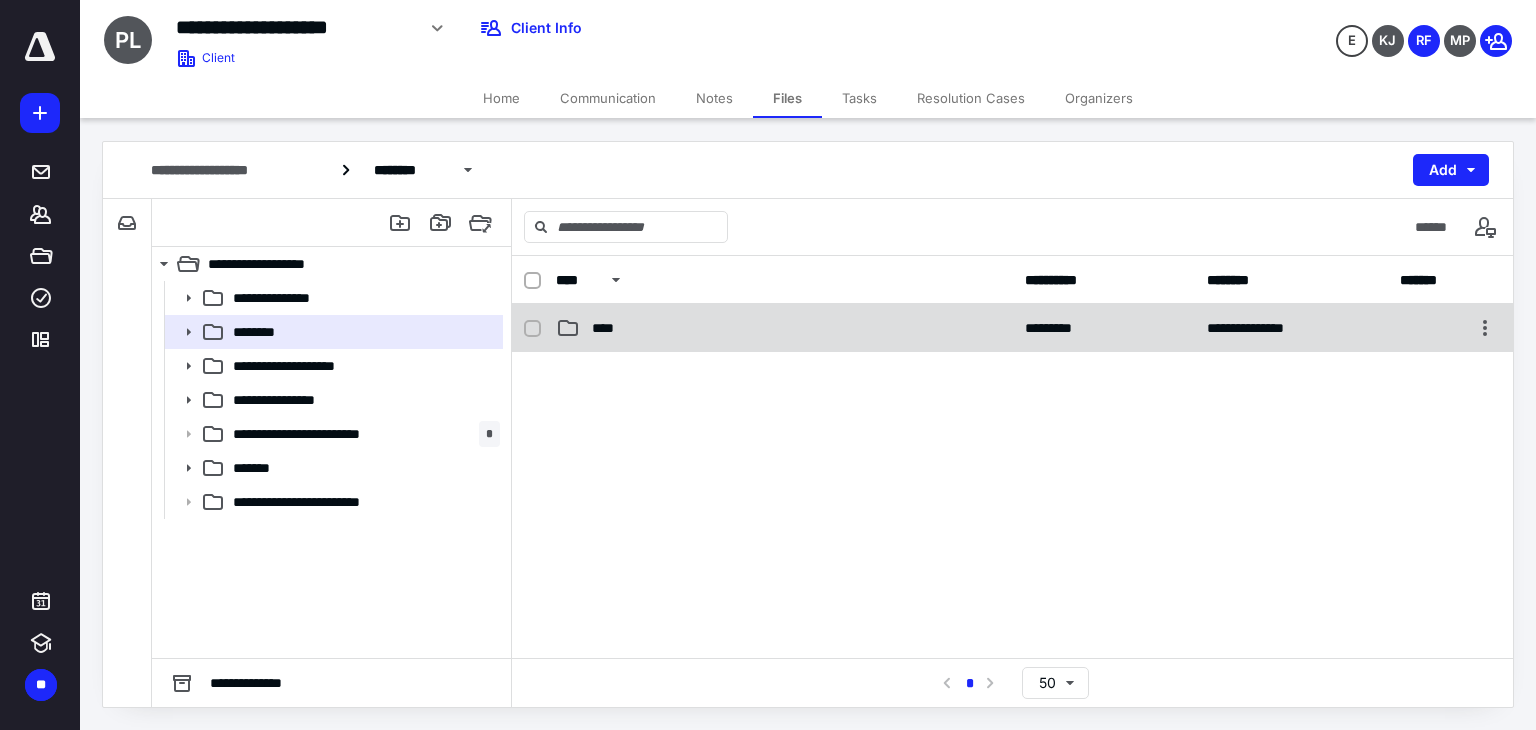 checkbox on "false" 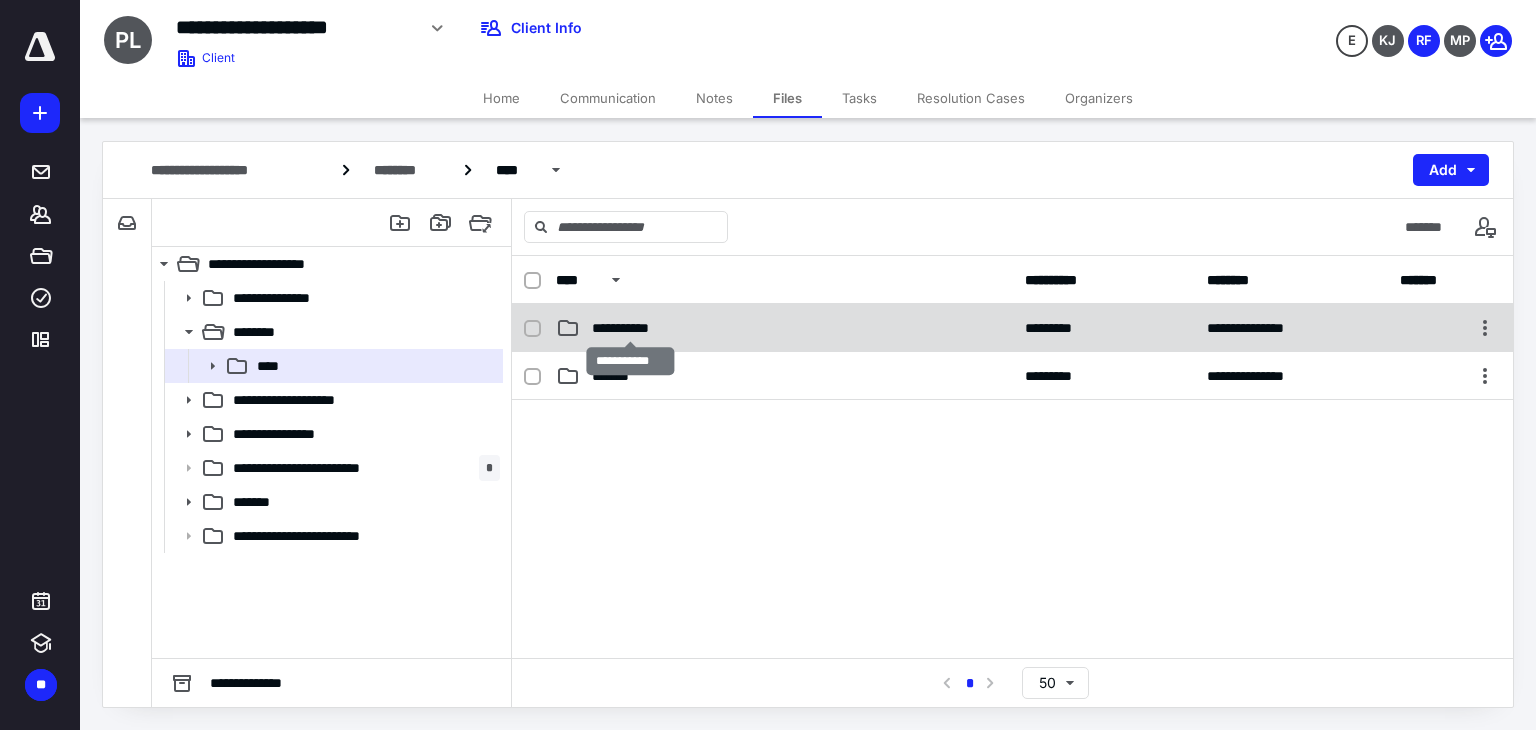 click on "**********" at bounding box center (631, 328) 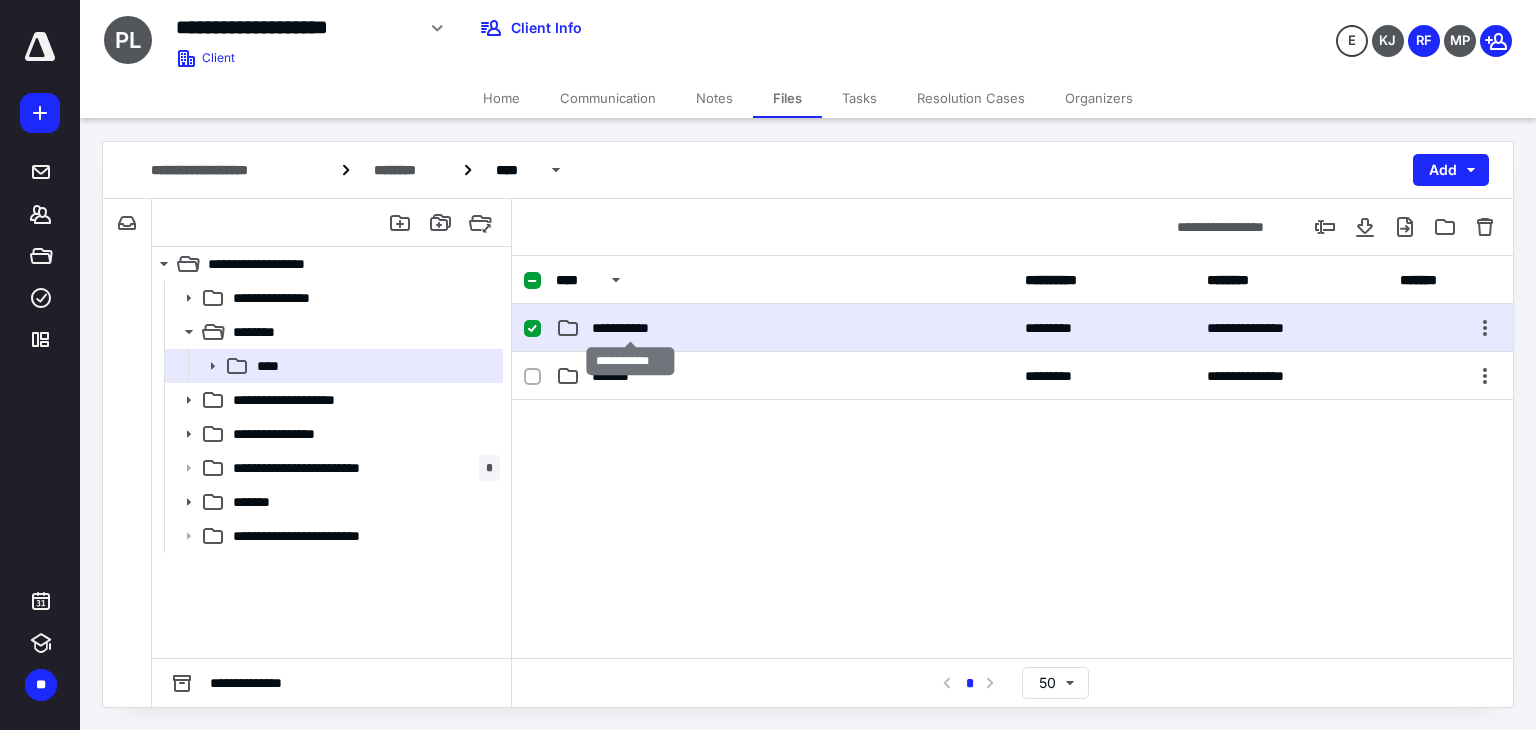 click on "**********" at bounding box center [631, 328] 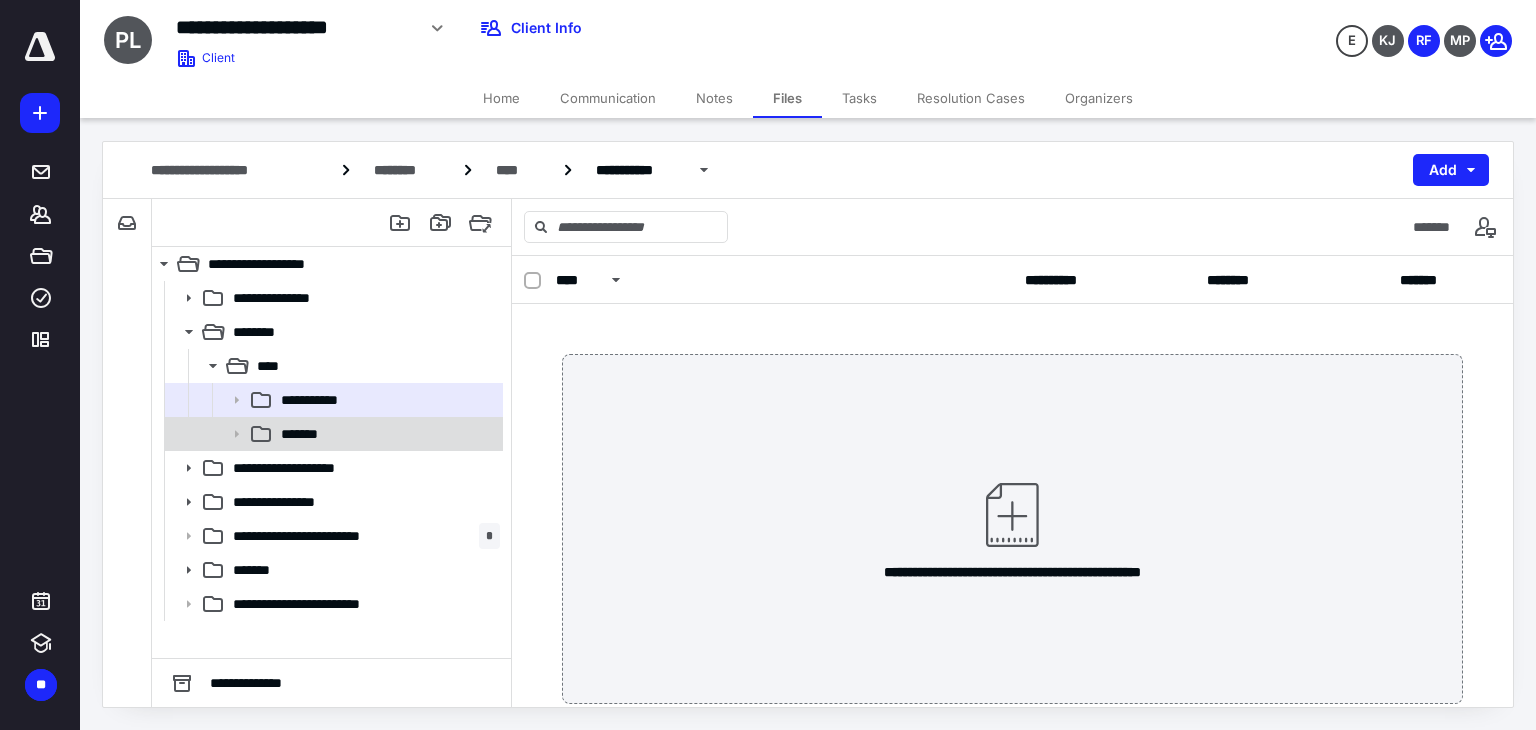 click on "*******" at bounding box center [308, 434] 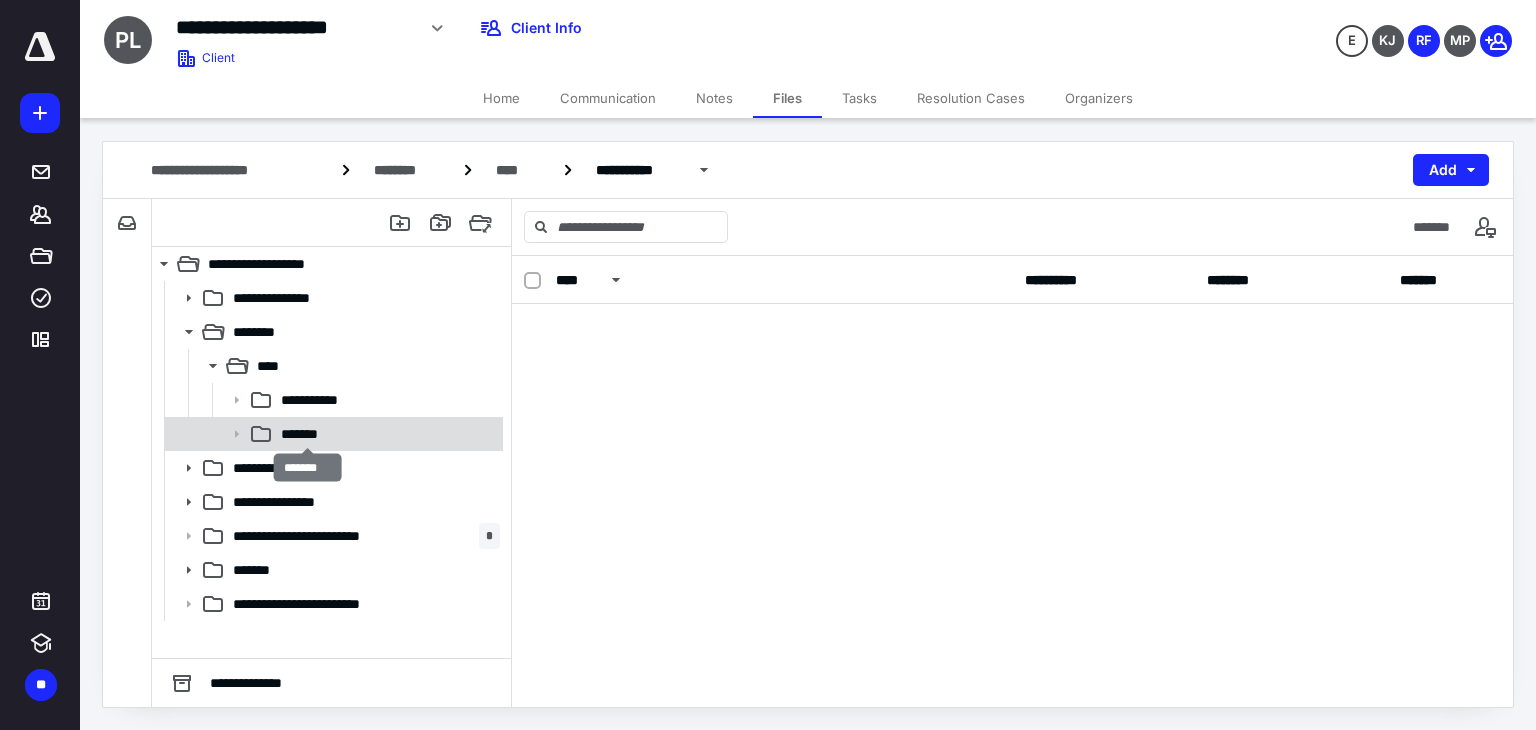 click on "*******" at bounding box center [308, 434] 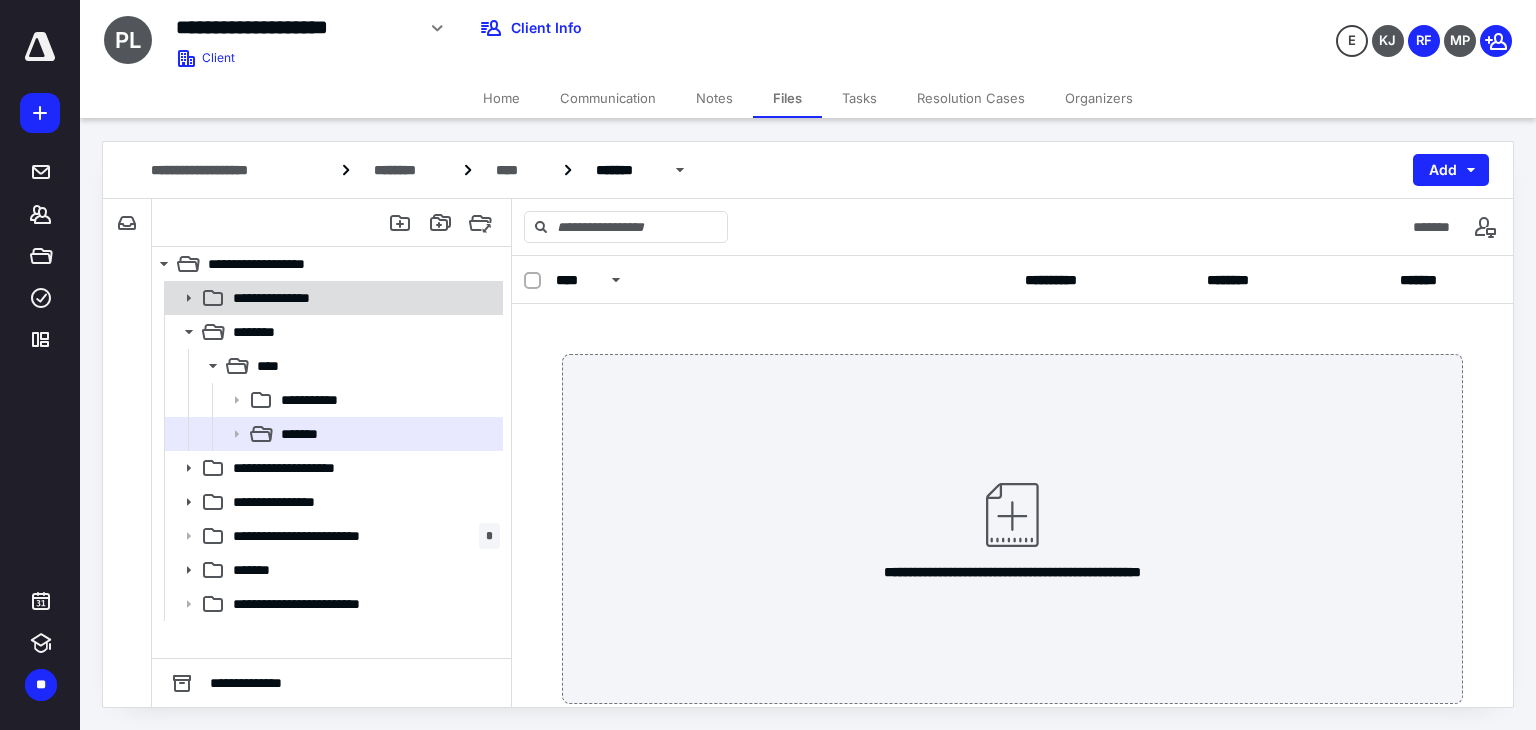 click on "**********" at bounding box center (332, 298) 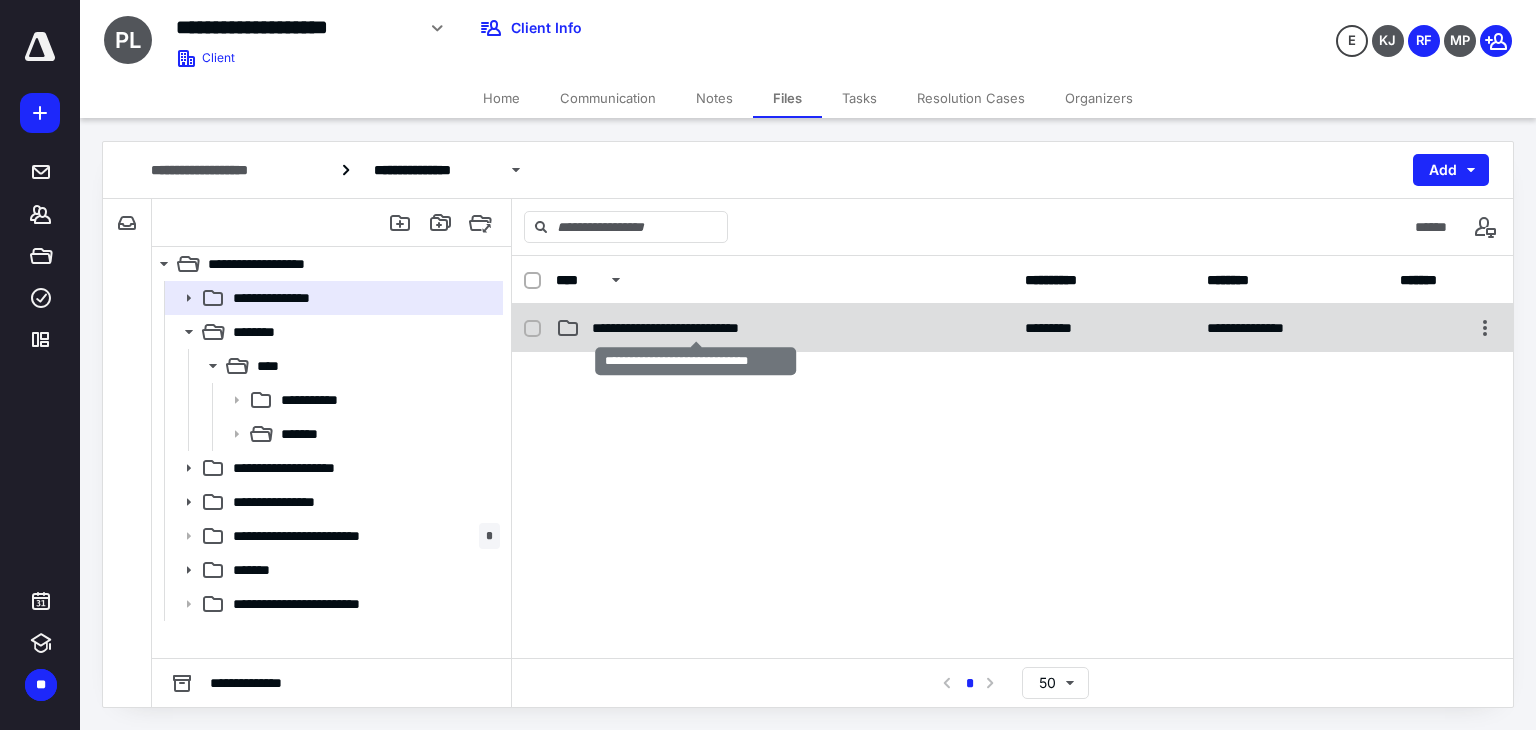 click on "**********" at bounding box center (696, 328) 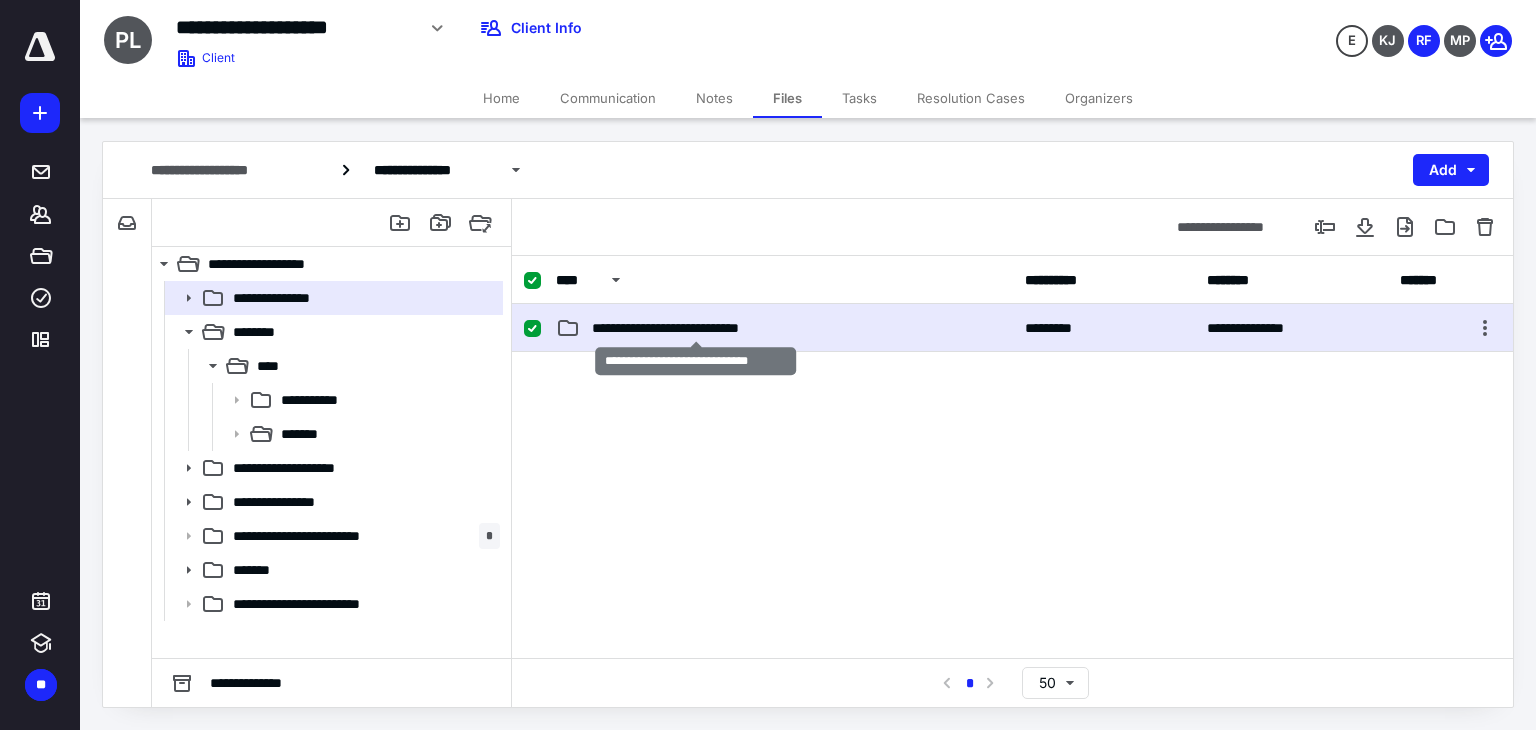 click on "**********" at bounding box center (696, 328) 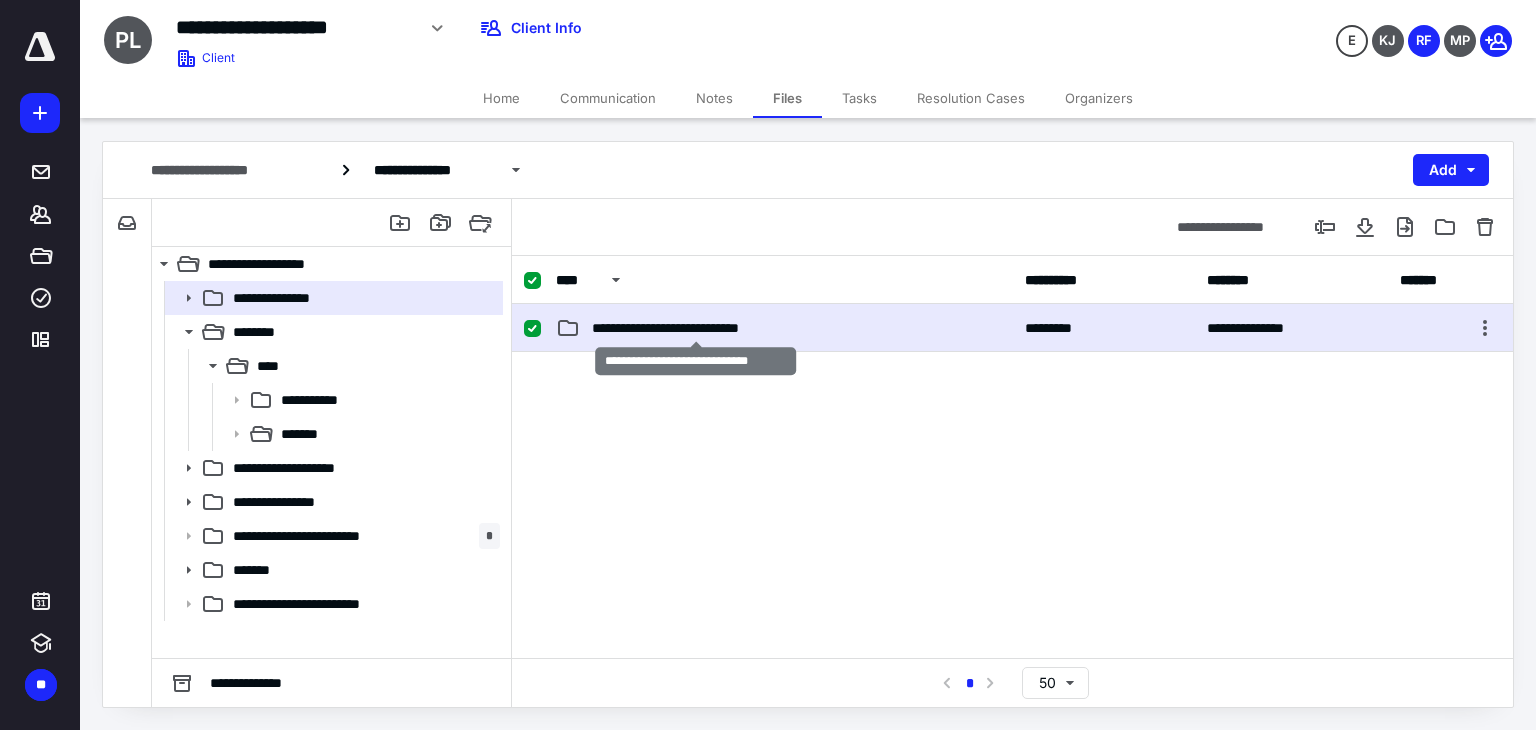 checkbox on "false" 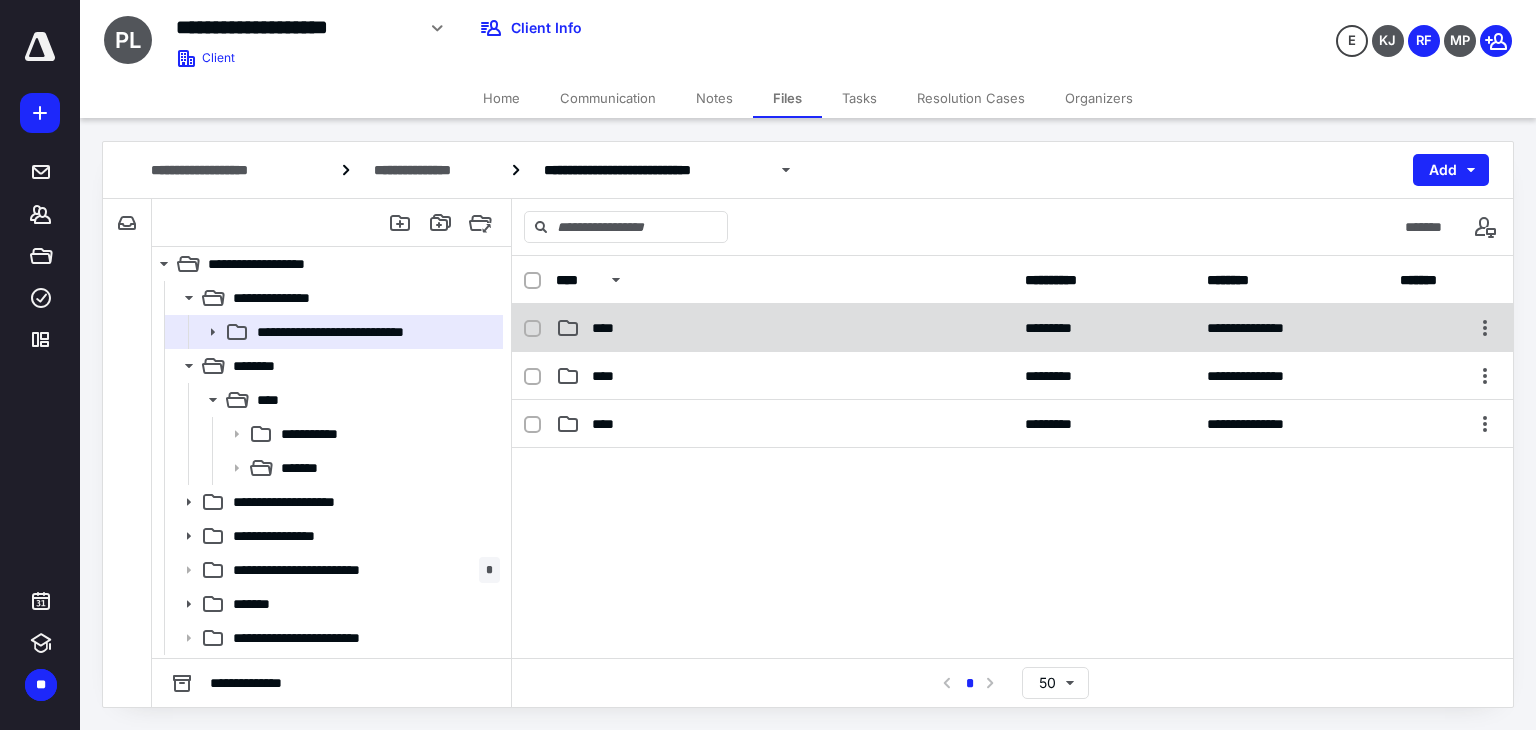 click on "[CREDIT CARD]" at bounding box center (1012, 328) 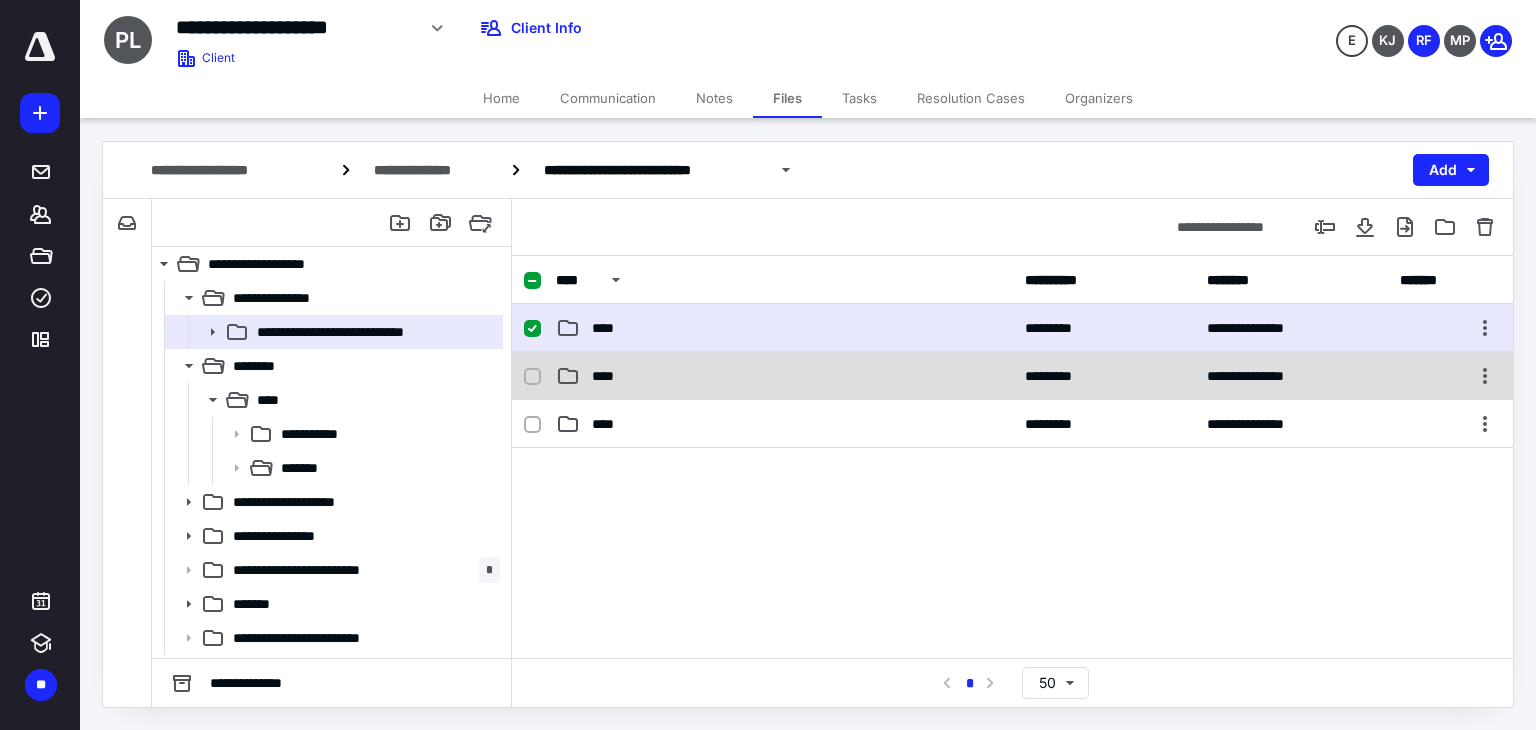 click on "****" at bounding box center [608, 376] 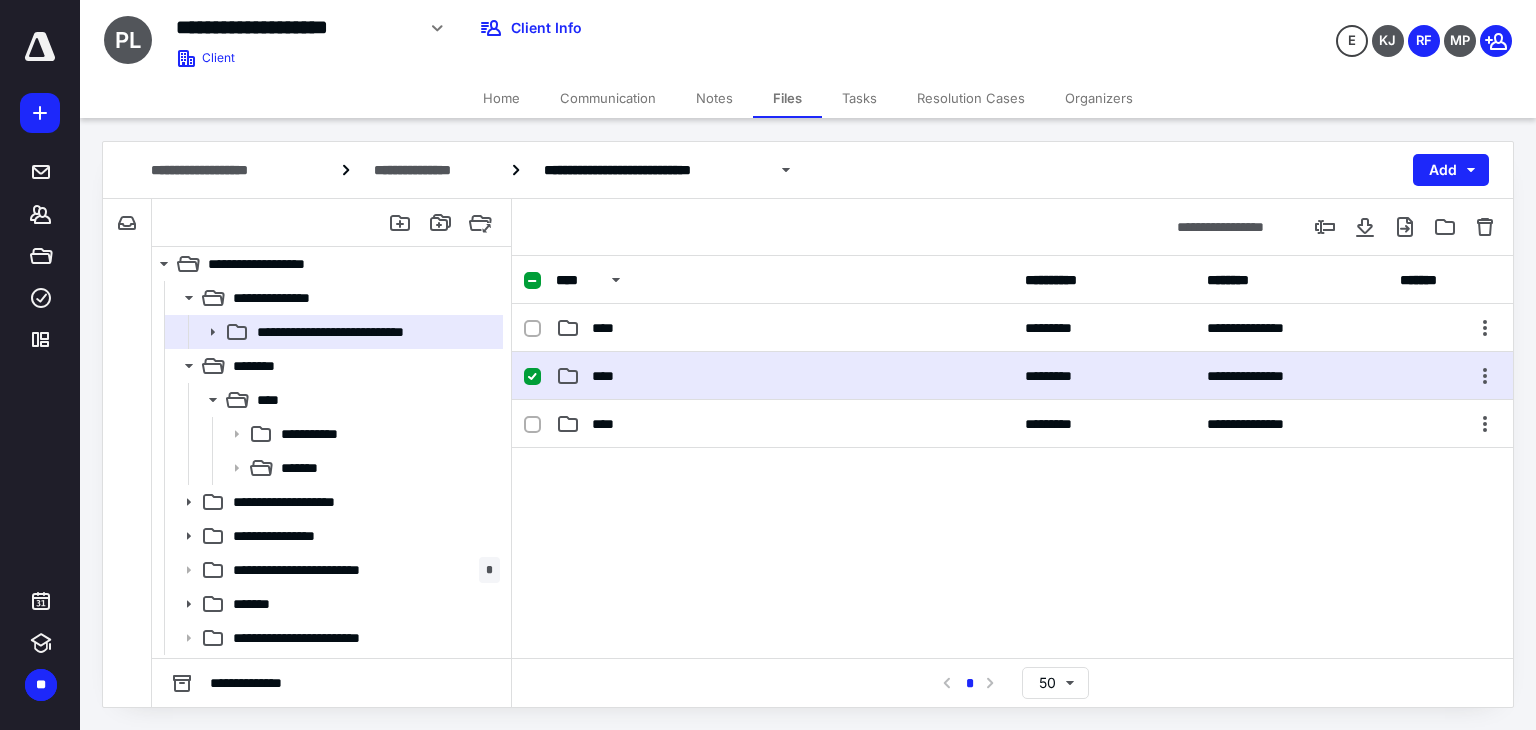 click on "****" at bounding box center [608, 376] 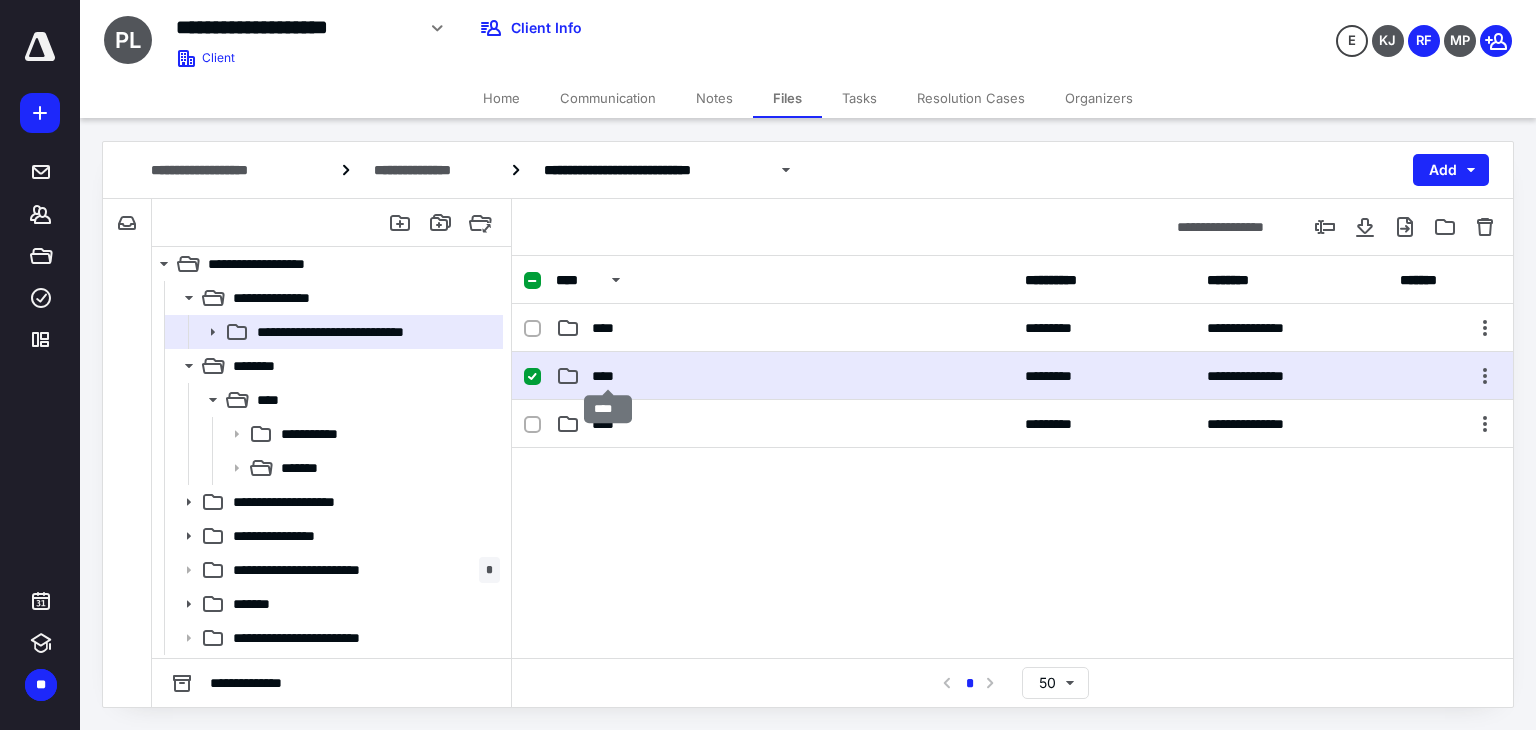 click on "****" at bounding box center (608, 376) 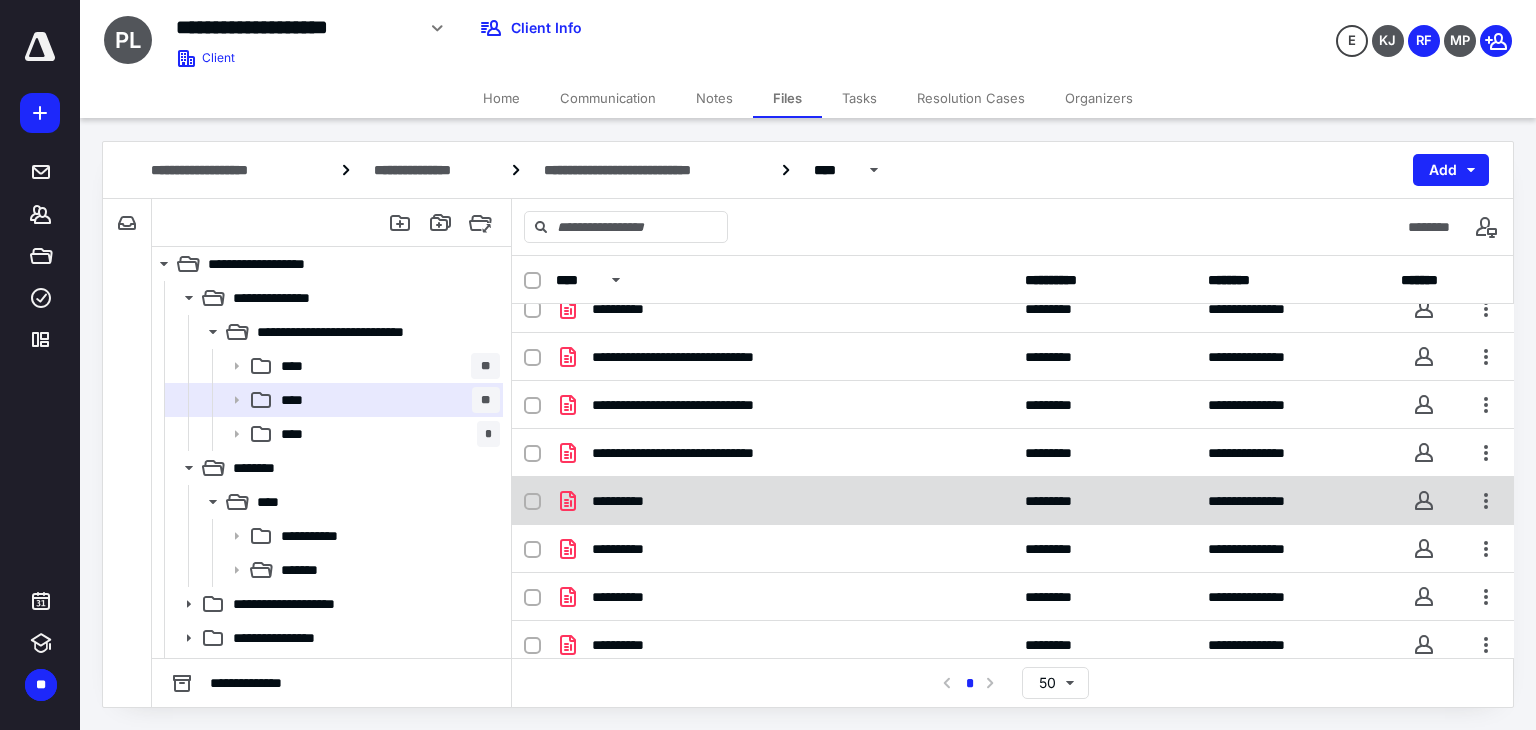 scroll, scrollTop: 100, scrollLeft: 0, axis: vertical 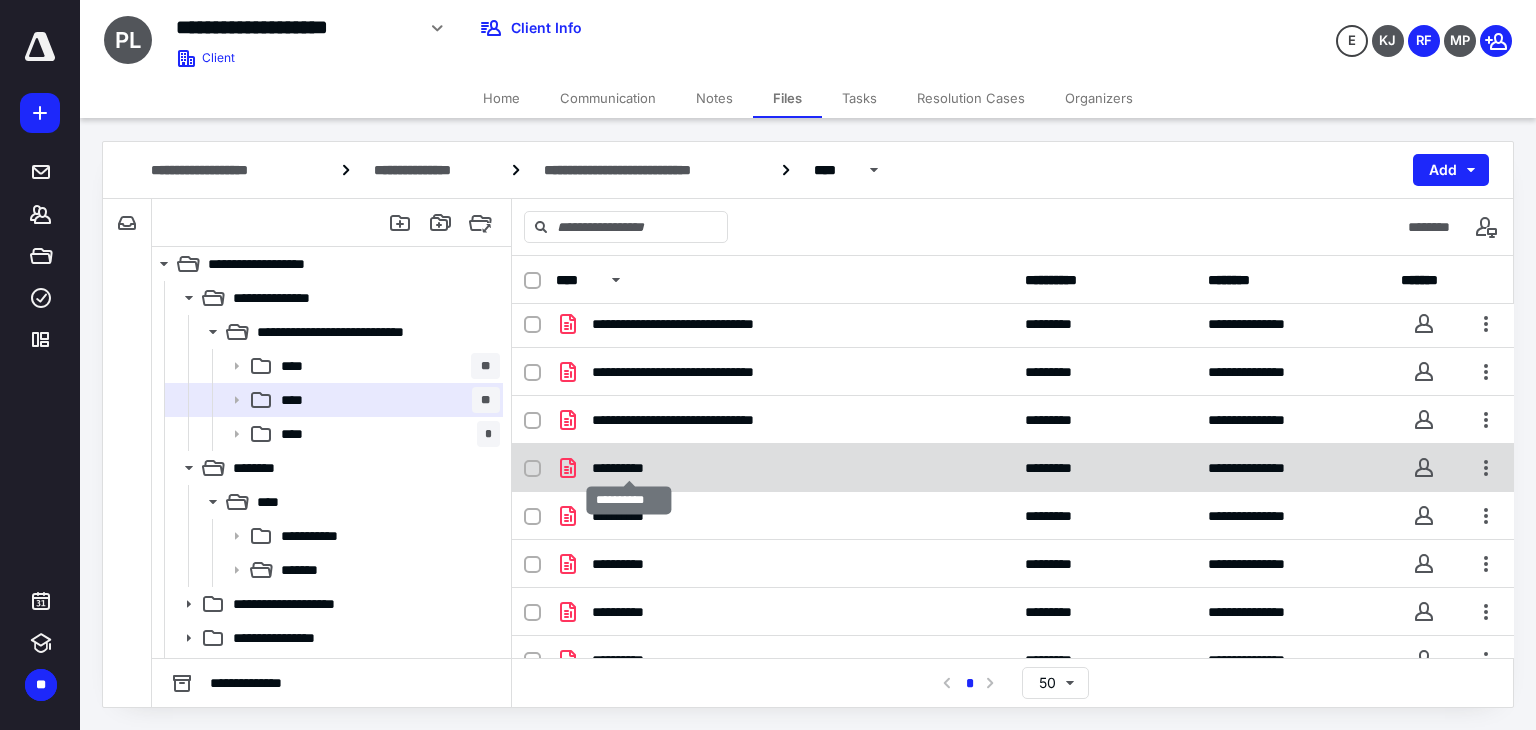 click on "**********" at bounding box center [629, 468] 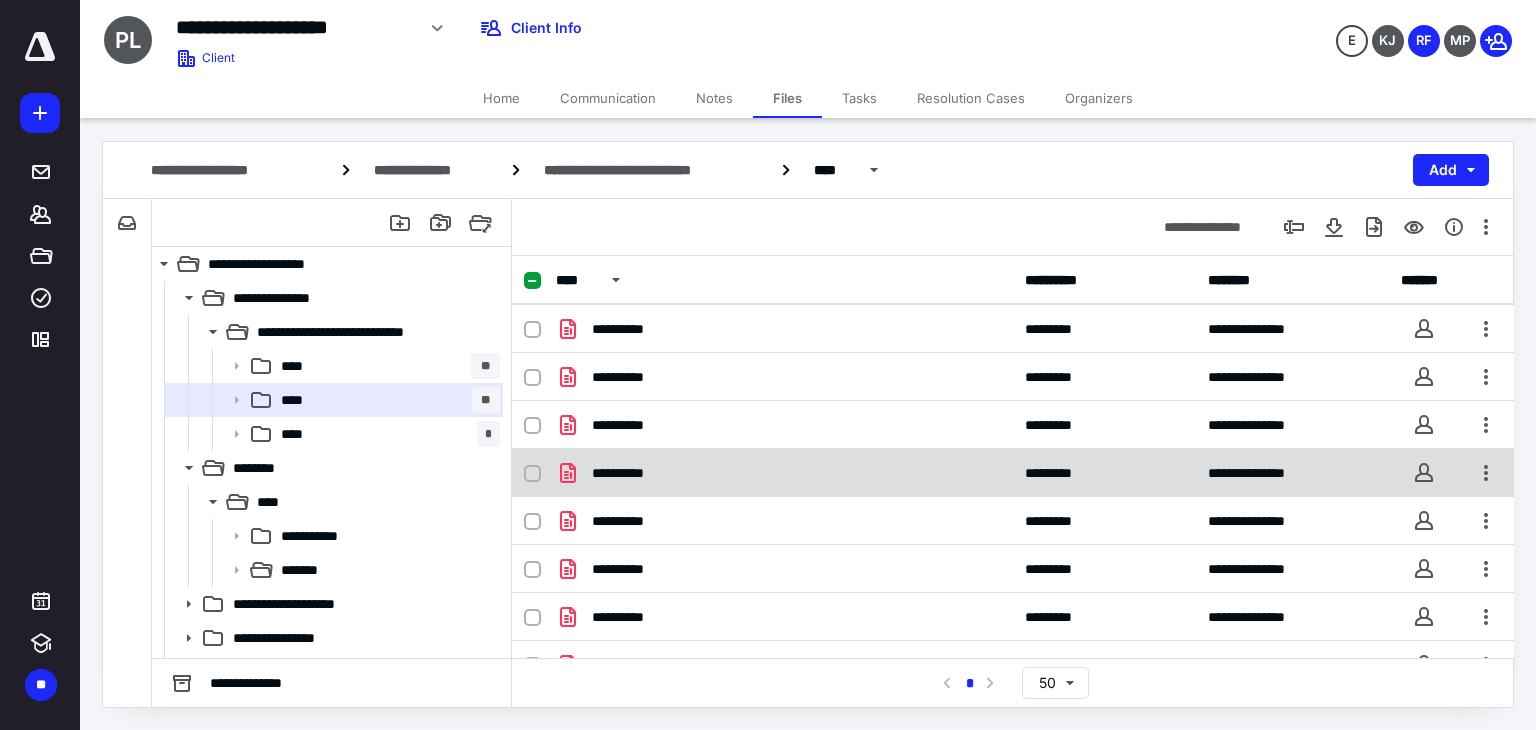 scroll, scrollTop: 362, scrollLeft: 0, axis: vertical 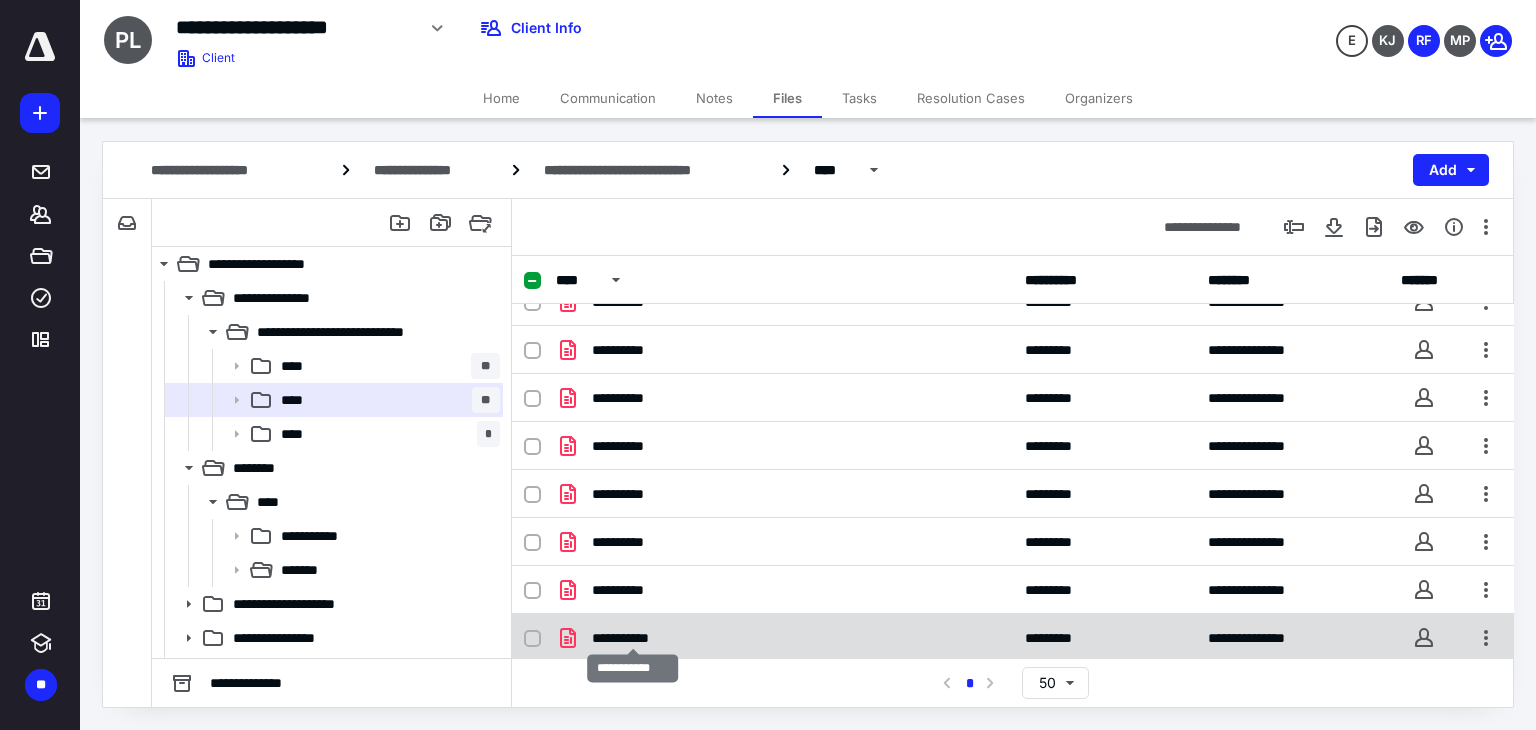 click on "**********" at bounding box center [633, 638] 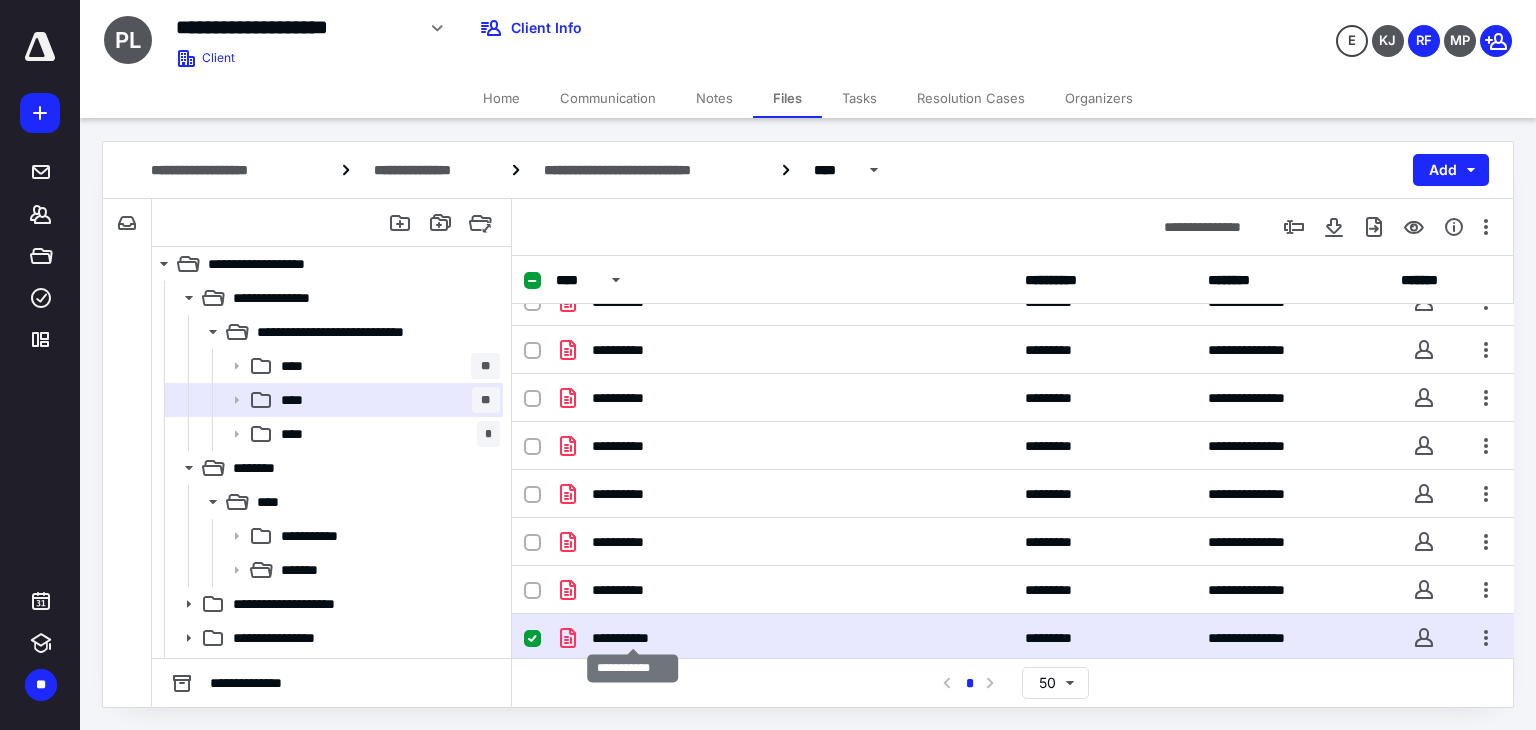click on "**********" at bounding box center [633, 638] 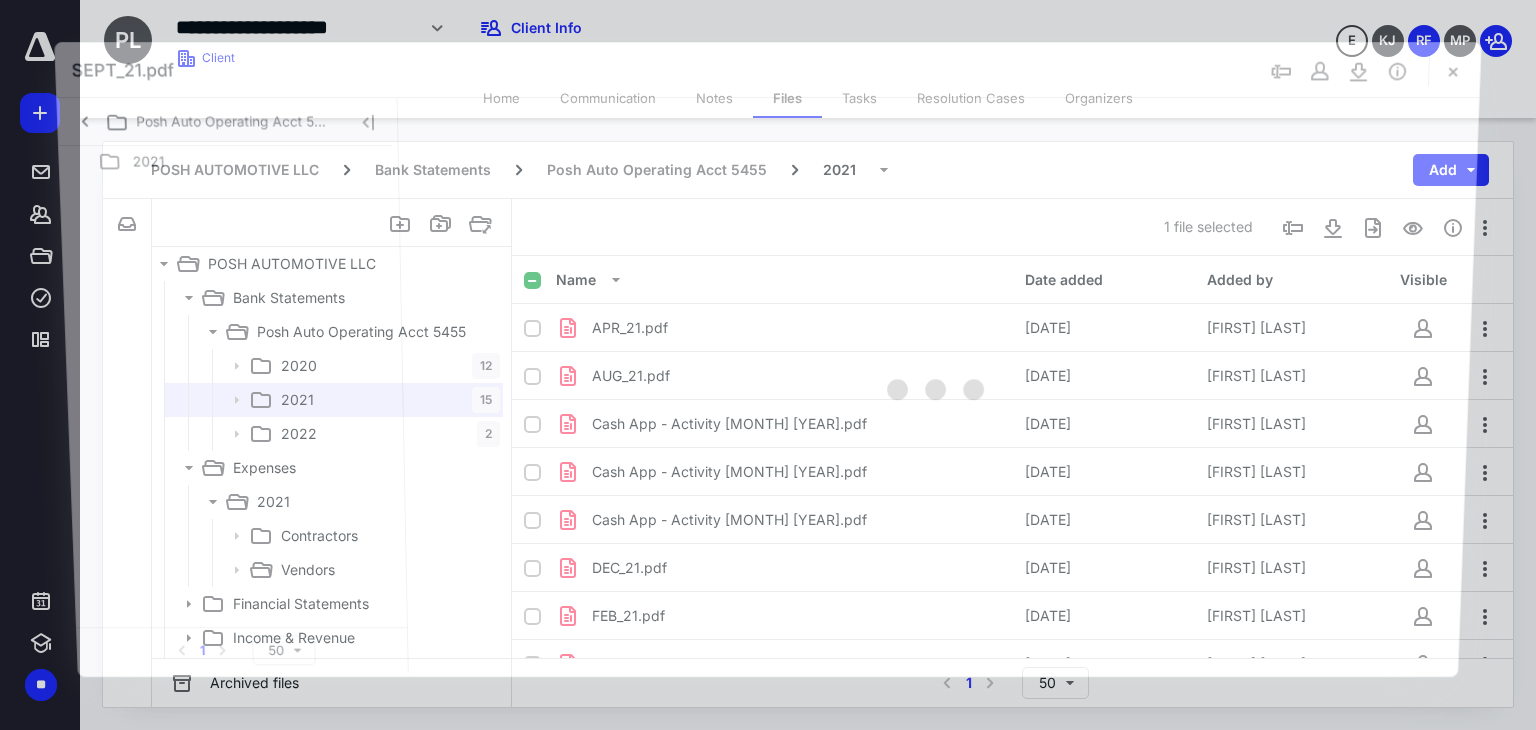 scroll, scrollTop: 362, scrollLeft: 0, axis: vertical 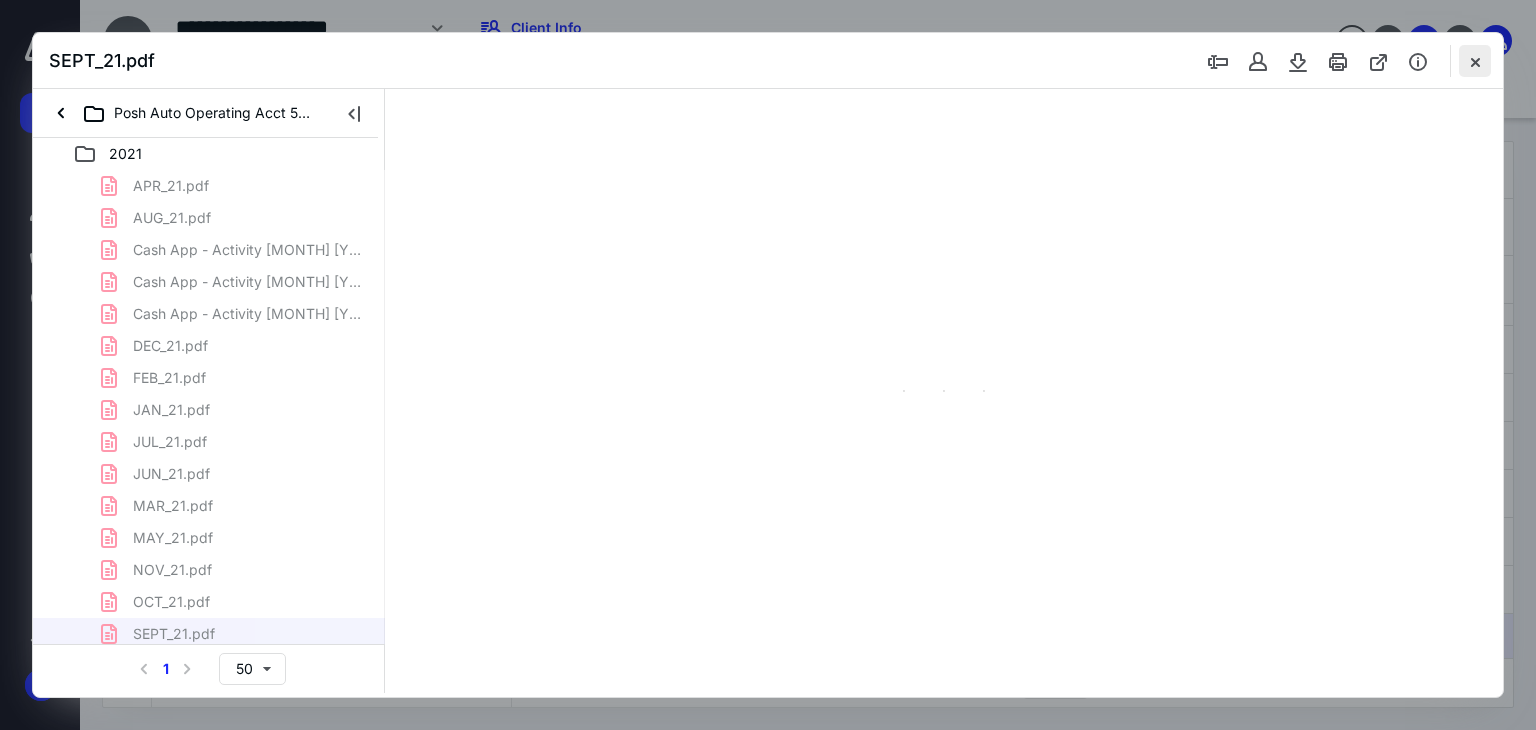 click at bounding box center [1475, 61] 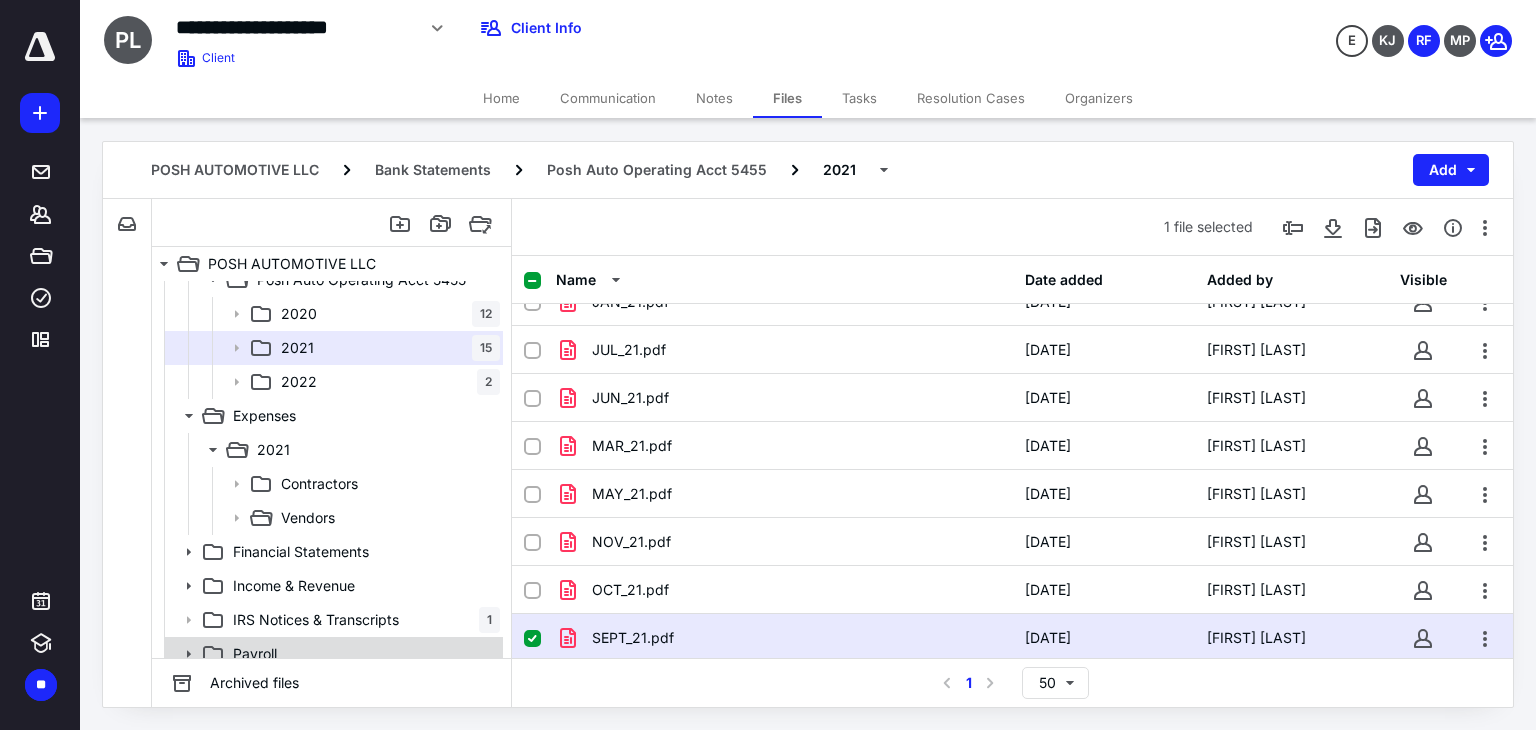 scroll, scrollTop: 98, scrollLeft: 0, axis: vertical 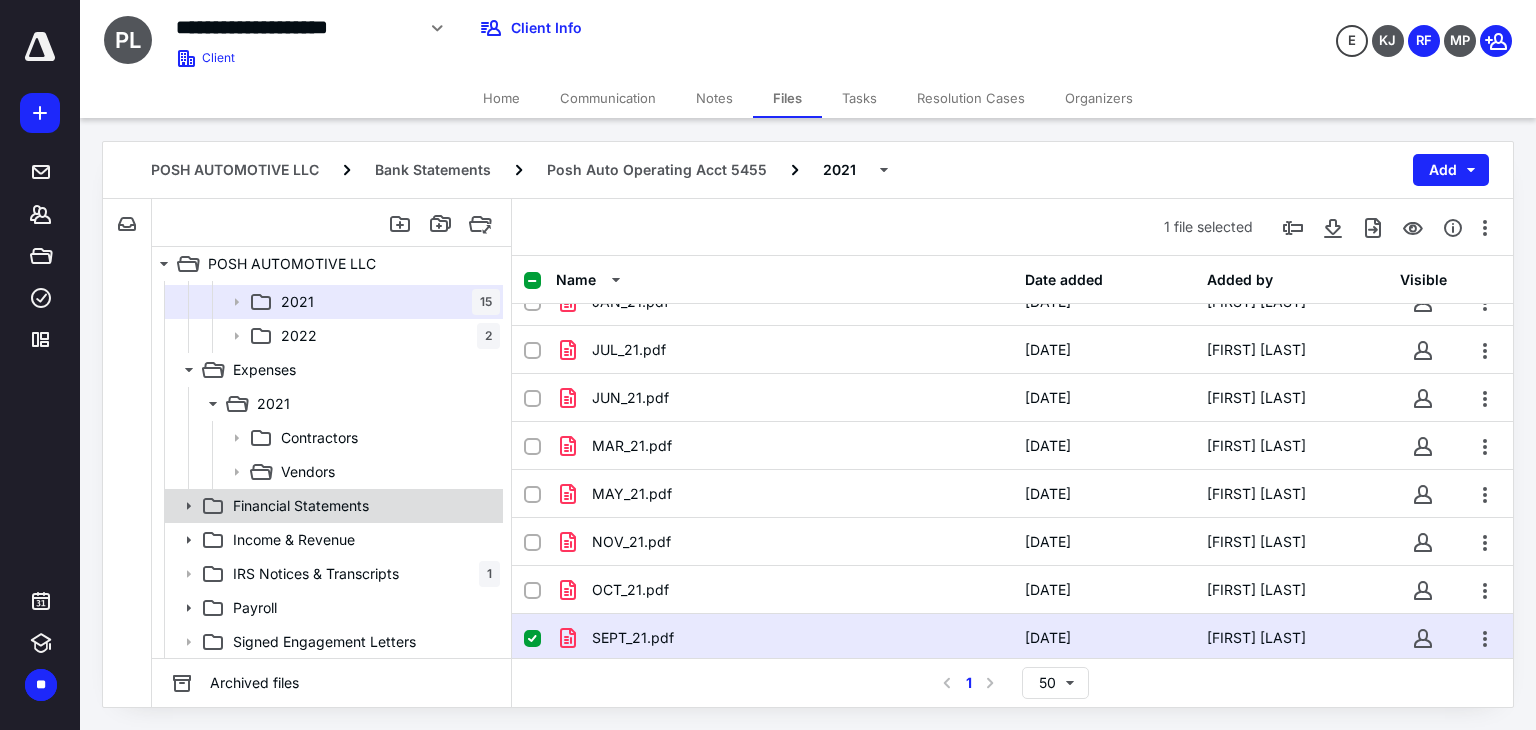click on "Financial Statements" at bounding box center (332, 506) 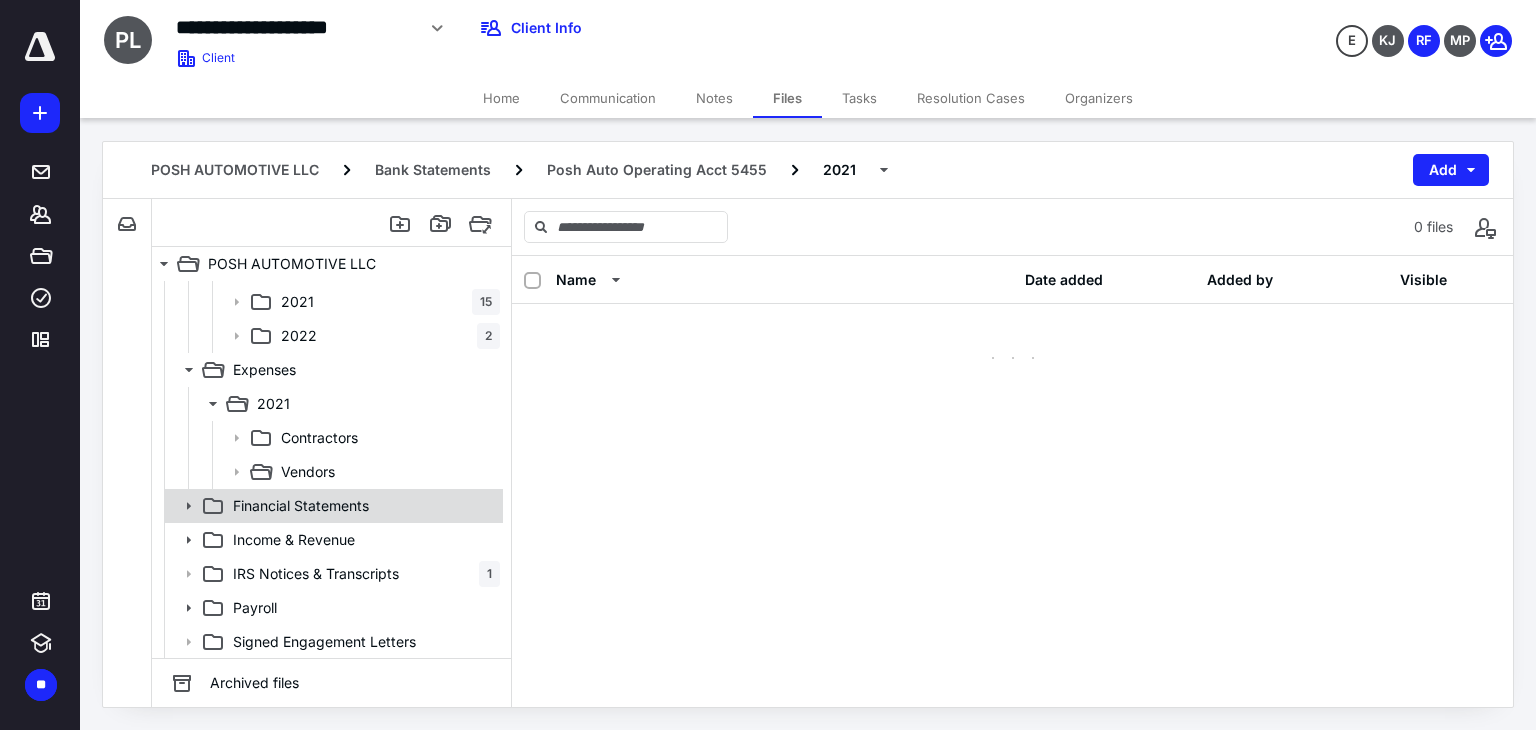 scroll, scrollTop: 0, scrollLeft: 0, axis: both 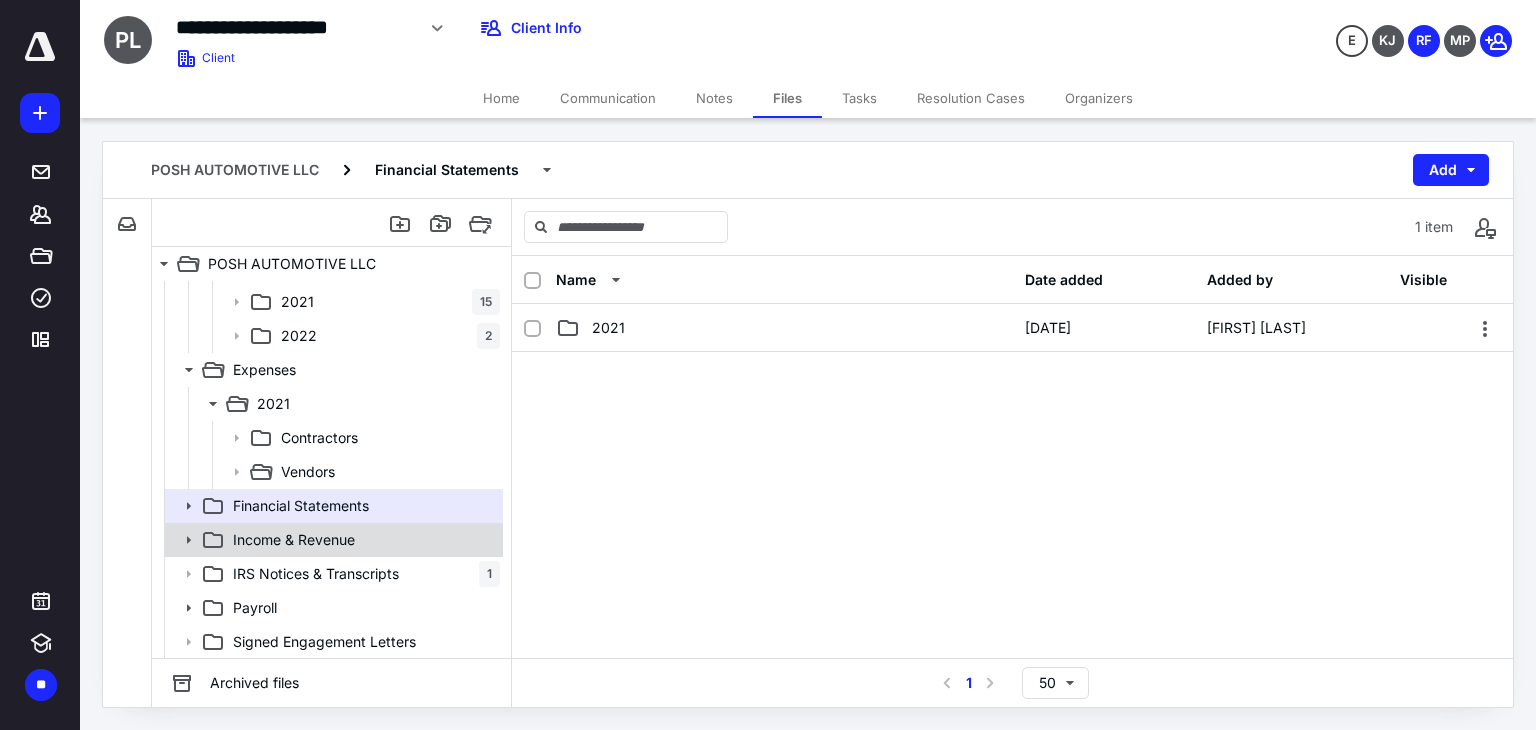 click on "Income & Revenue" at bounding box center (294, 540) 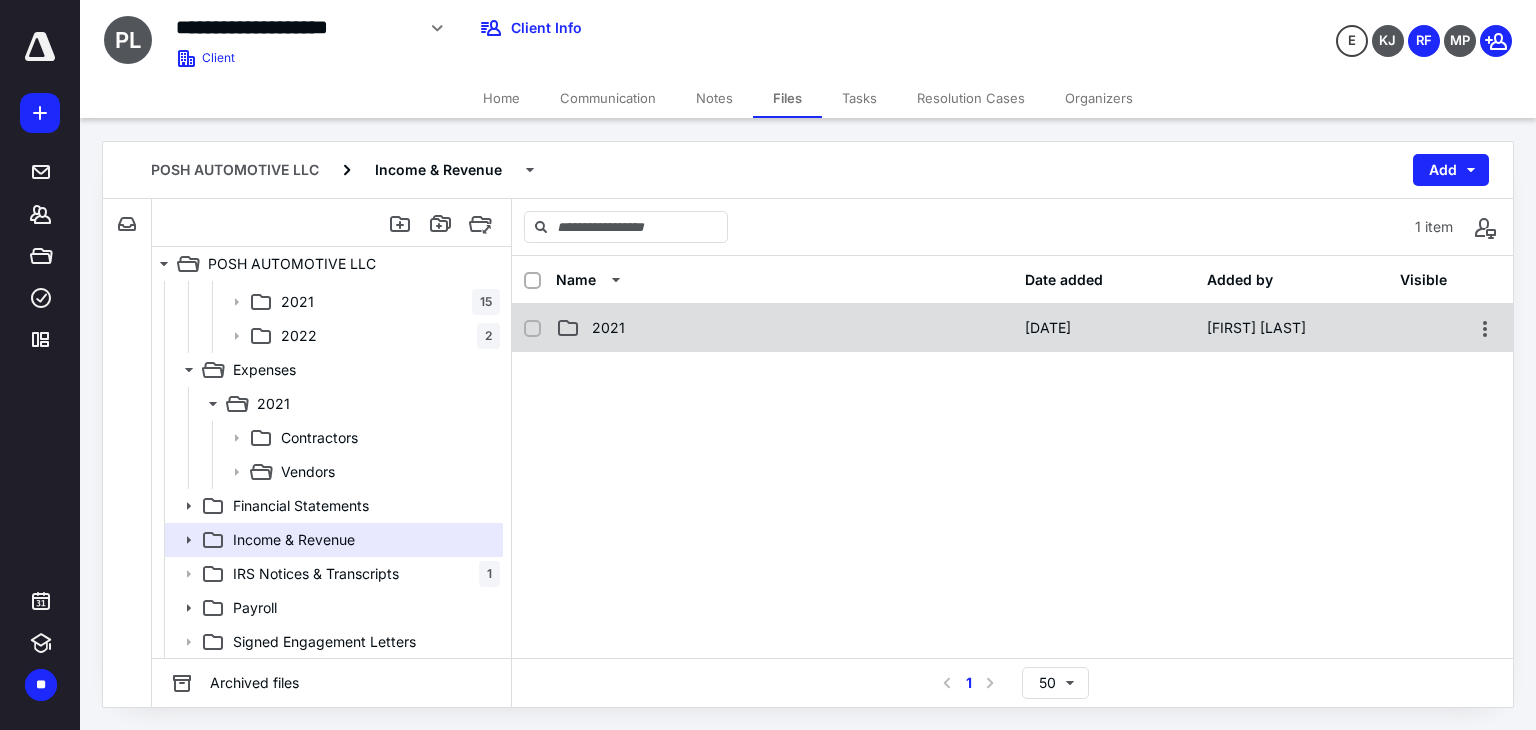 click on "2021" at bounding box center (784, 328) 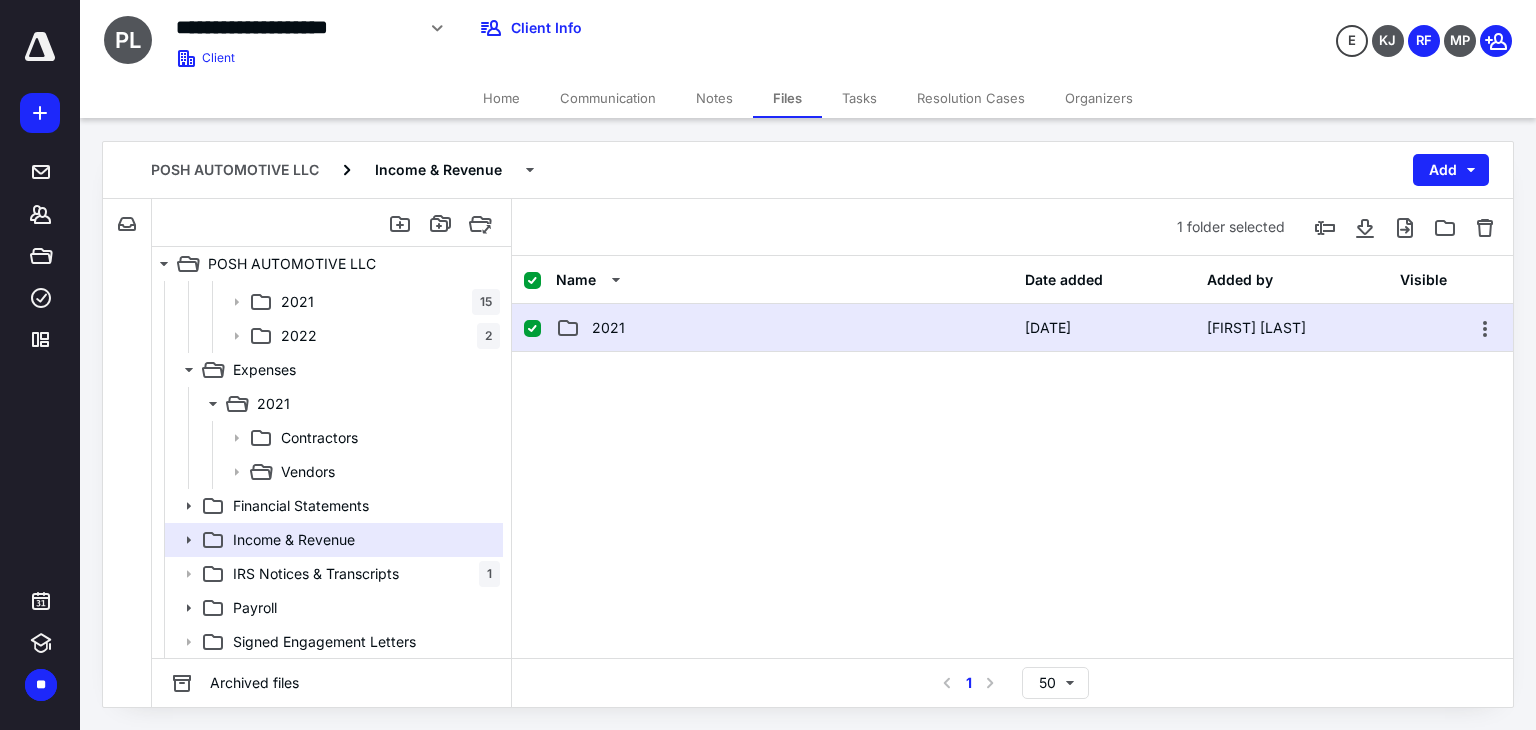 click on "2021" at bounding box center [784, 328] 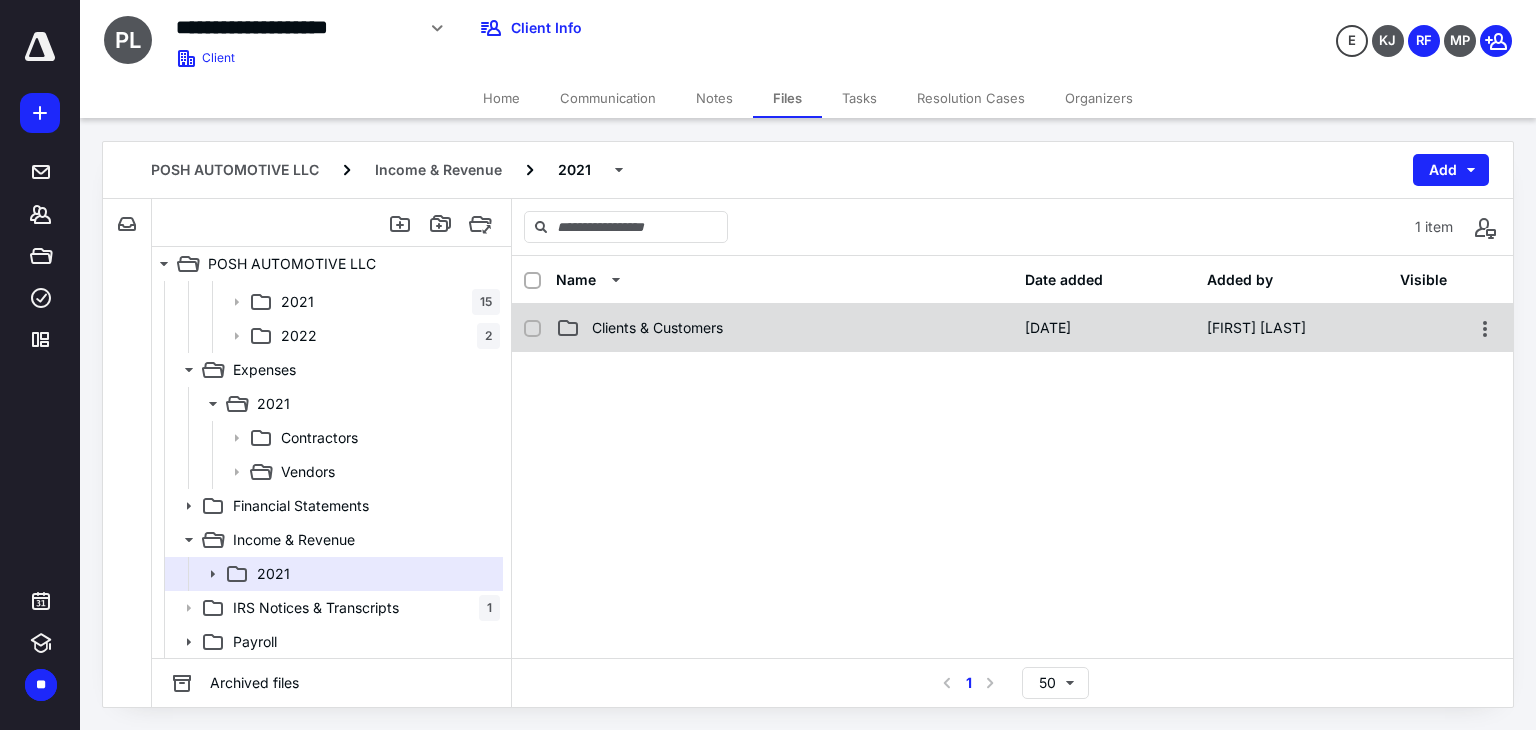 click on "Clients & Customers" at bounding box center [784, 328] 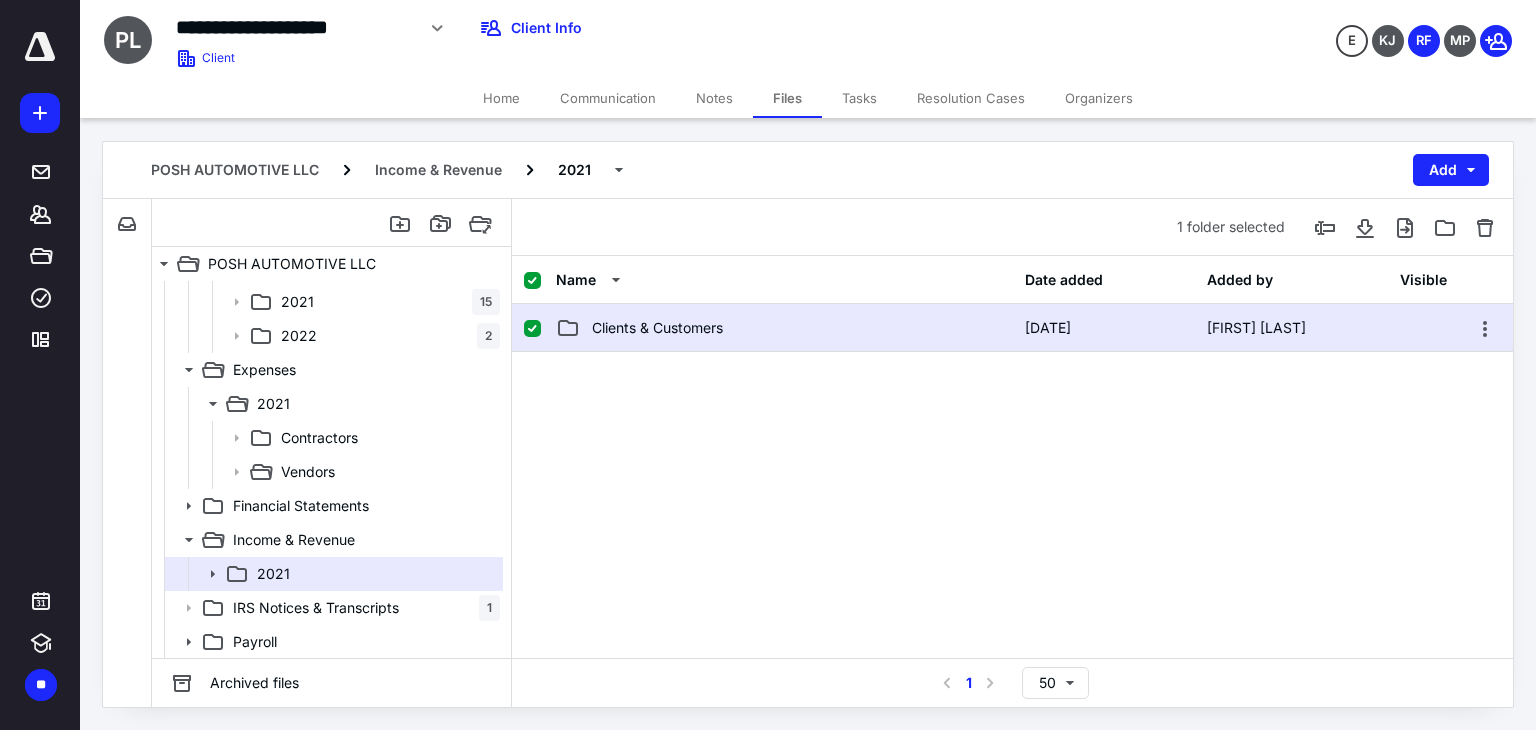 click on "Clients & Customers" at bounding box center [657, 328] 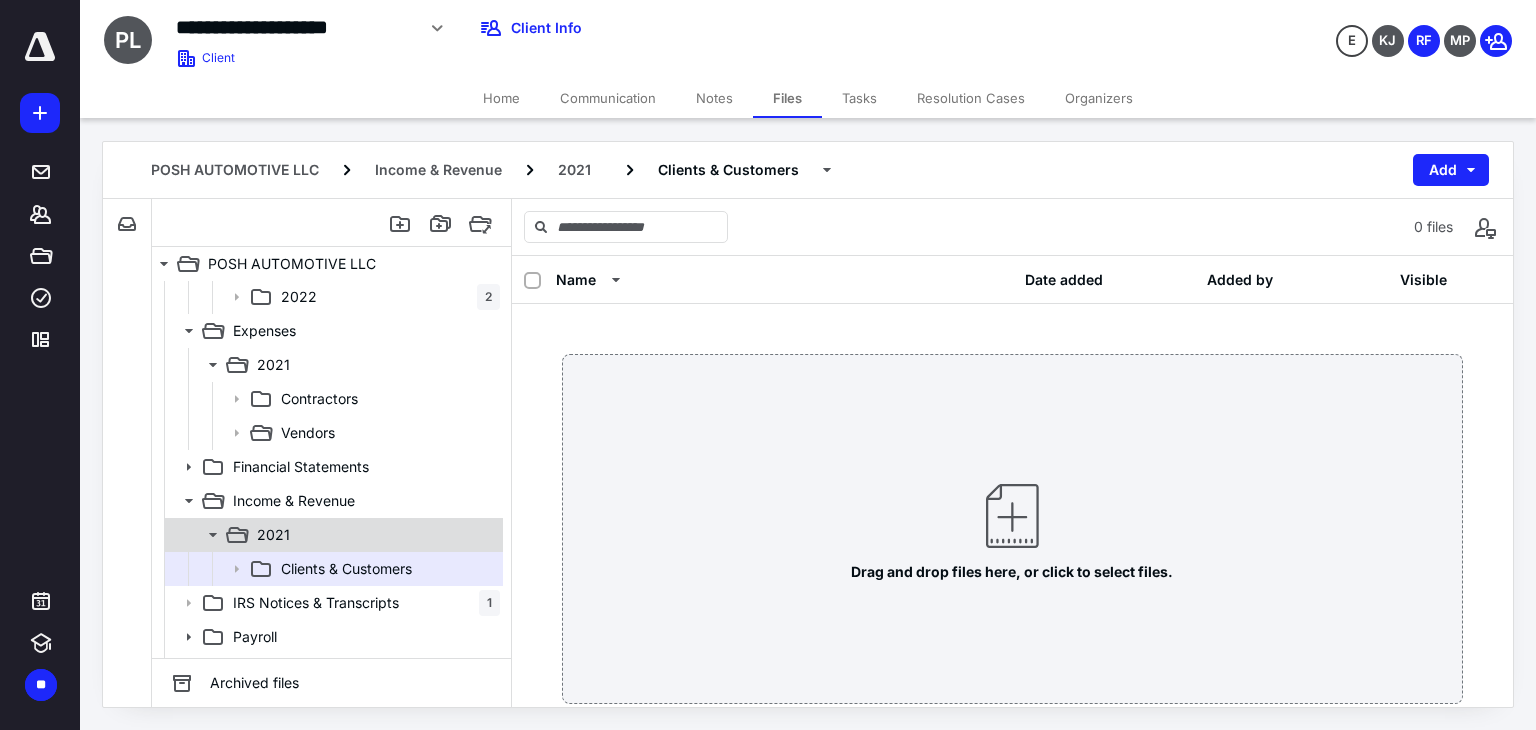 scroll, scrollTop: 166, scrollLeft: 0, axis: vertical 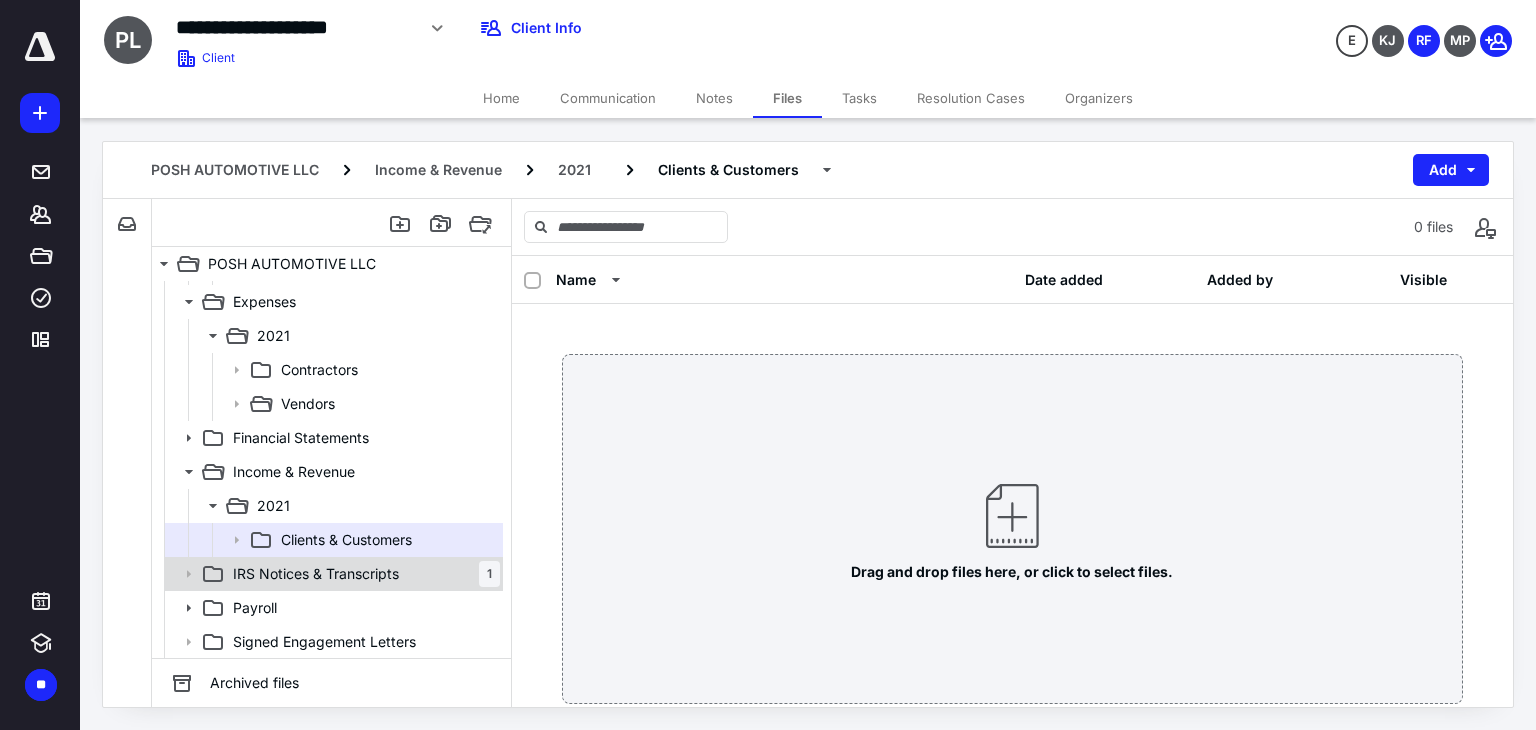 click on "IRS Notices & Transcripts" at bounding box center (316, 574) 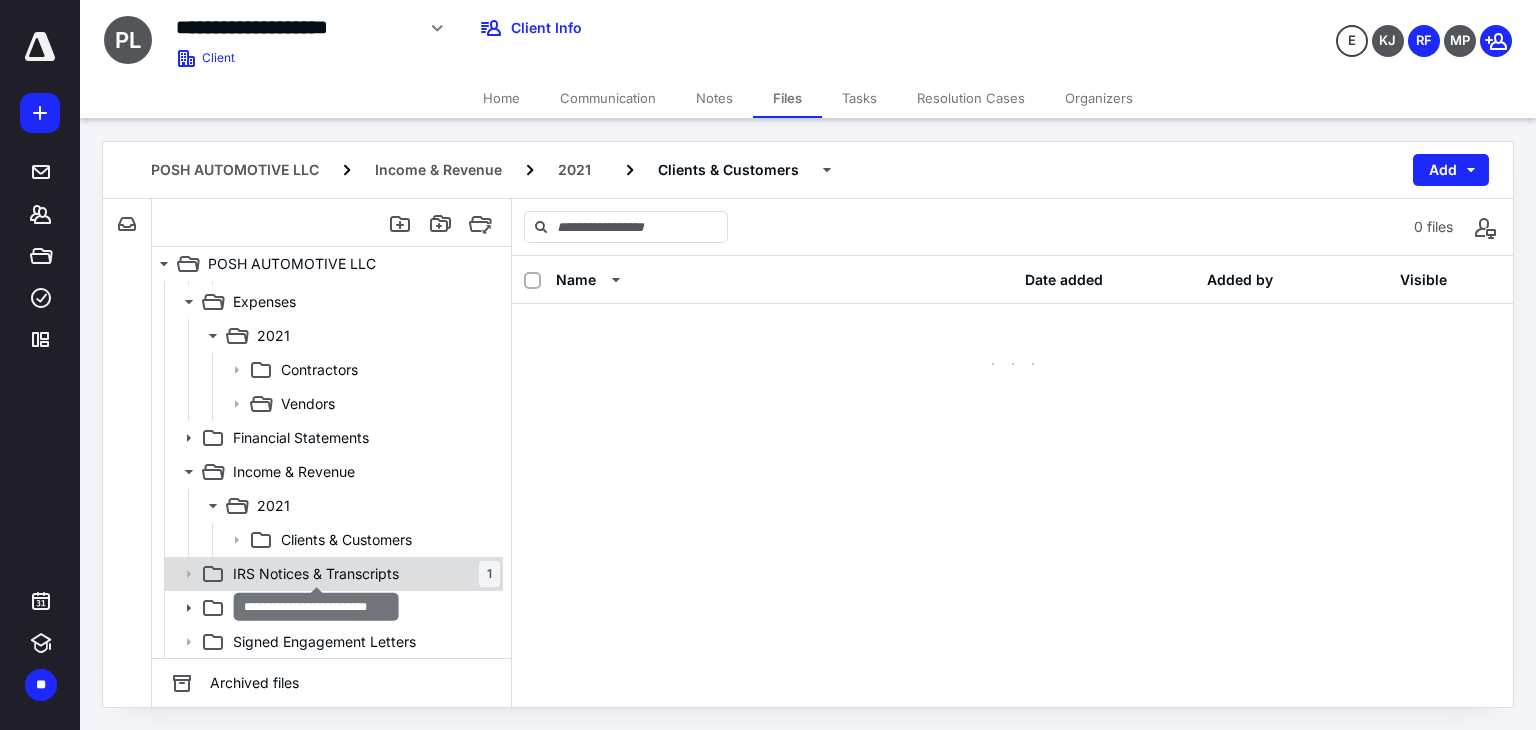 click on "IRS Notices & Transcripts" at bounding box center [316, 574] 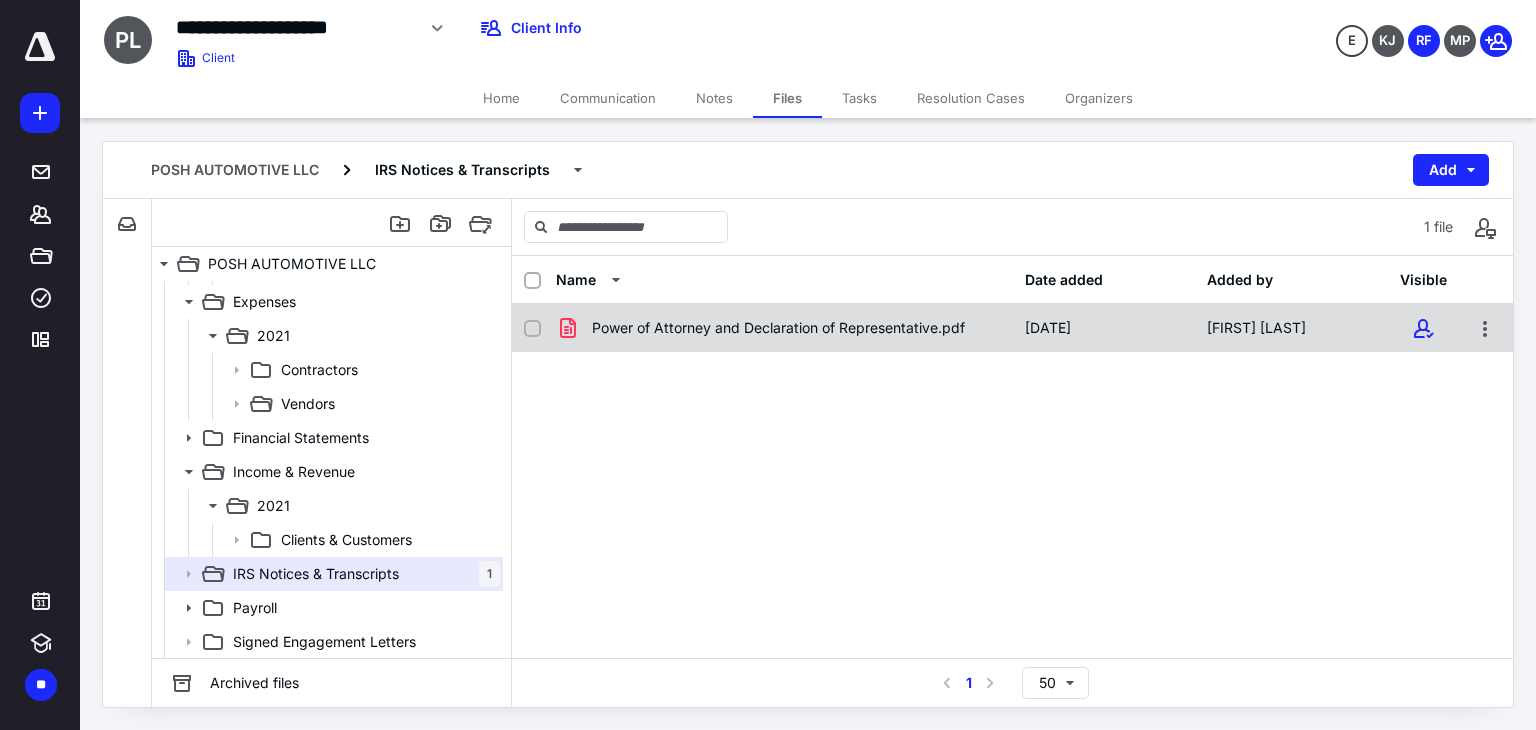 click on "Power of Attorney and Declaration of Representative.pdf" at bounding box center (778, 328) 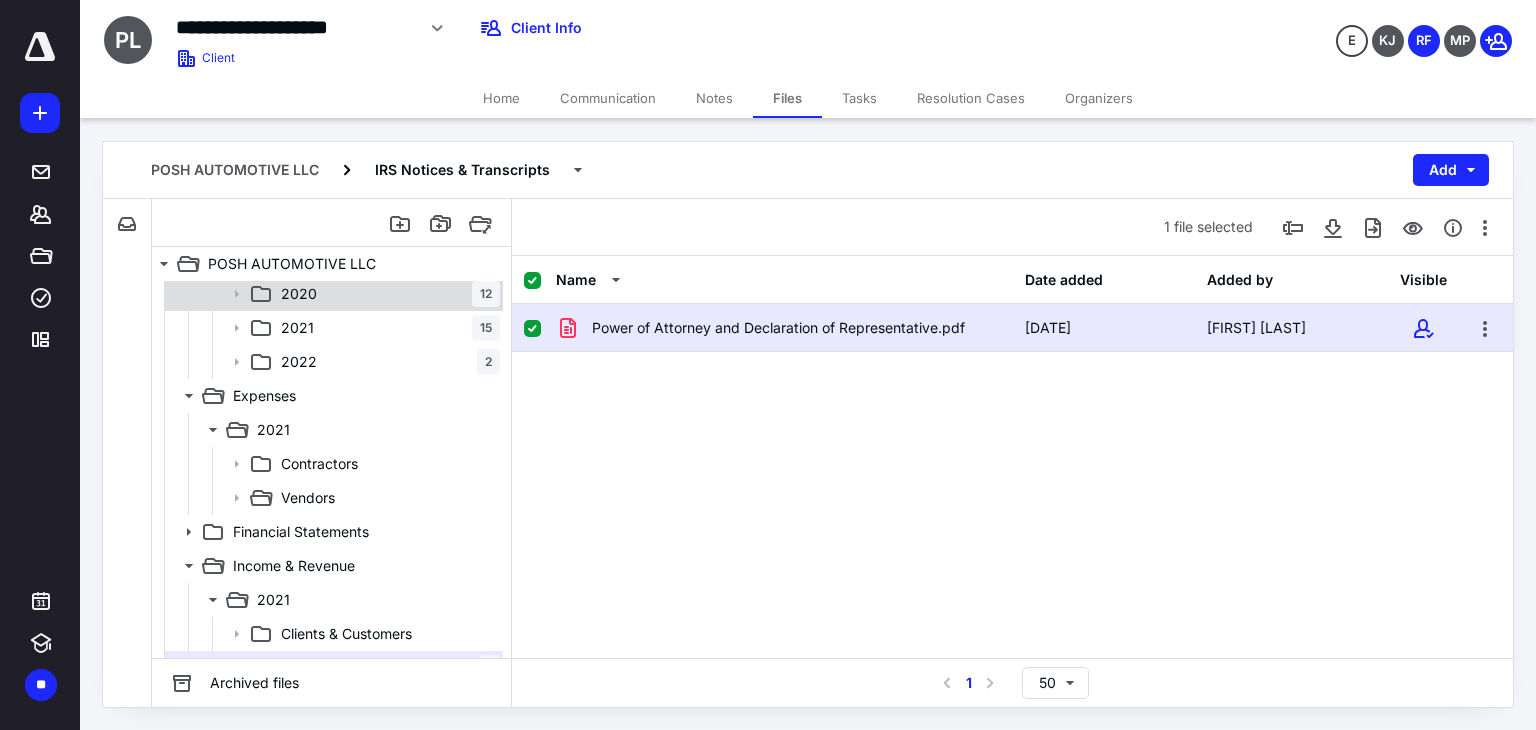 scroll, scrollTop: 0, scrollLeft: 0, axis: both 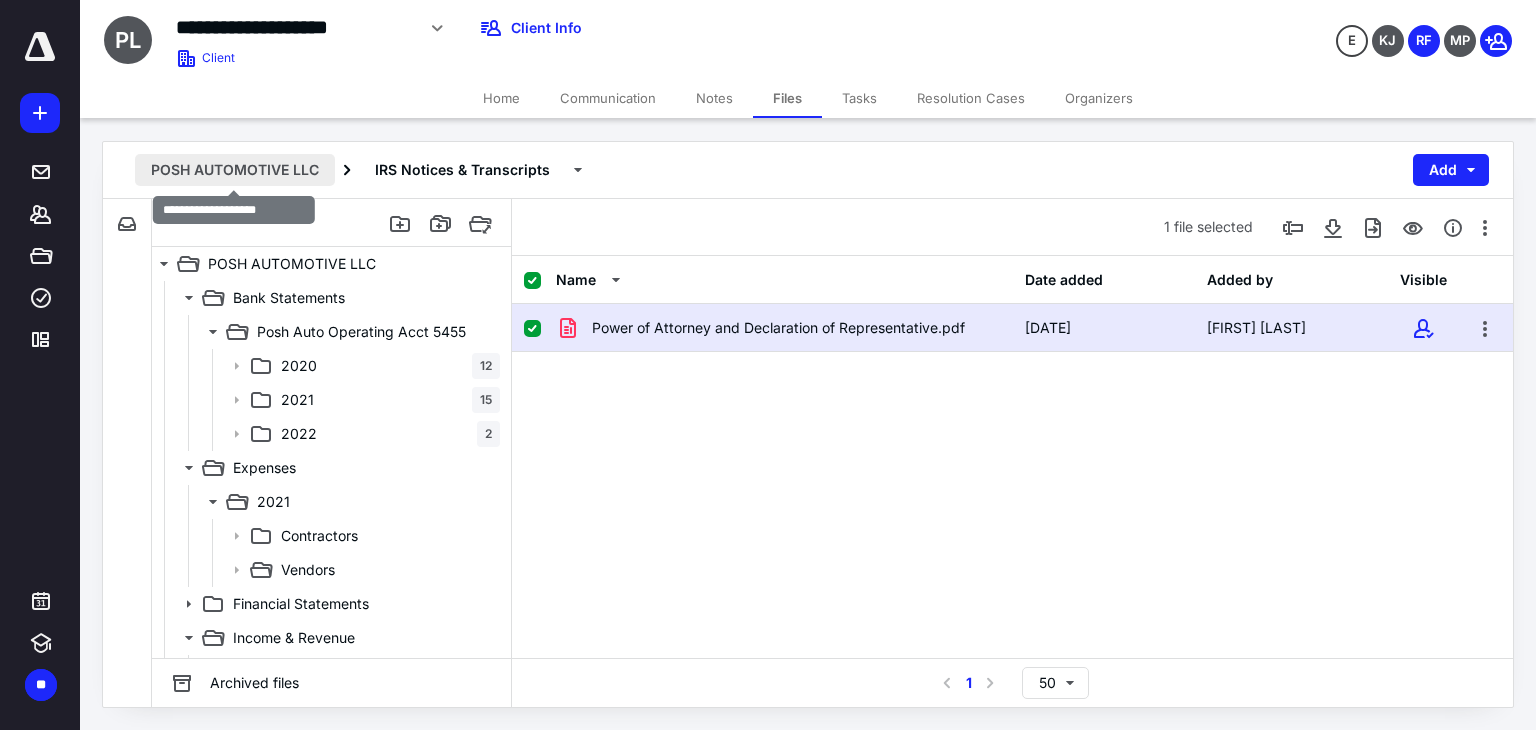 click on "POSH AUTOMOTIVE LLC" at bounding box center [235, 170] 